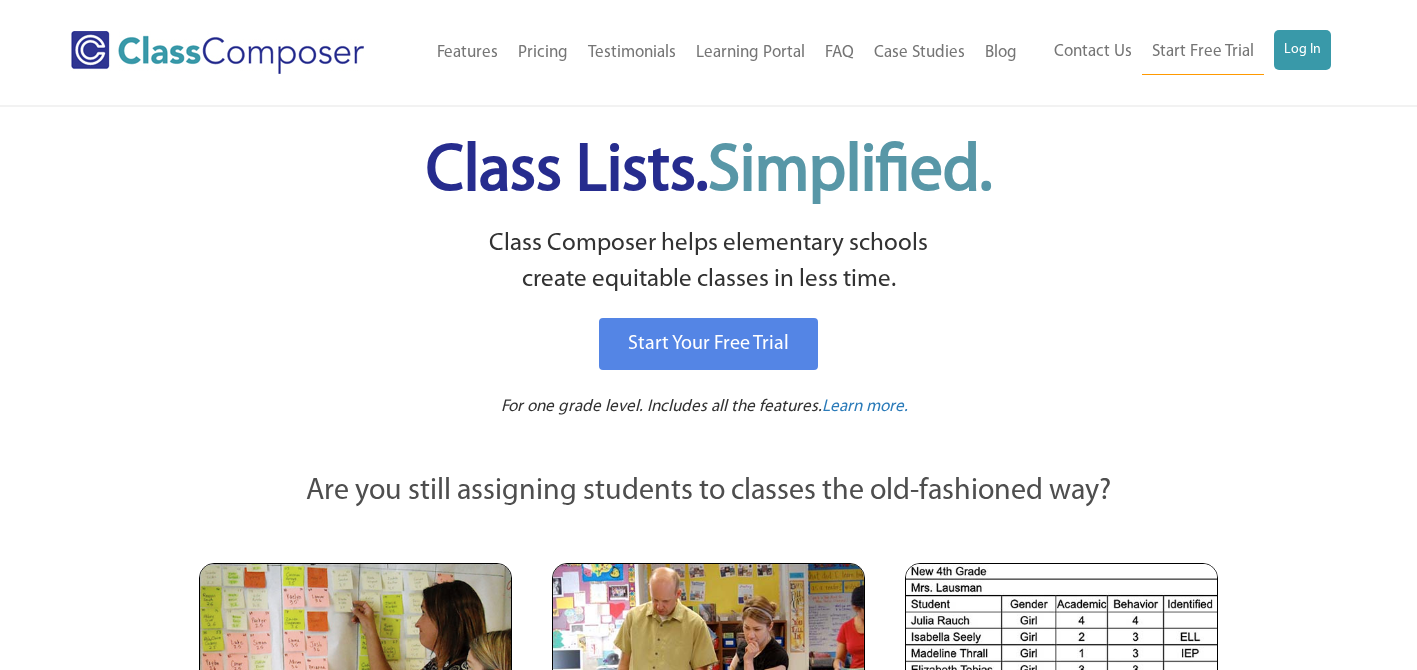 scroll, scrollTop: 0, scrollLeft: 0, axis: both 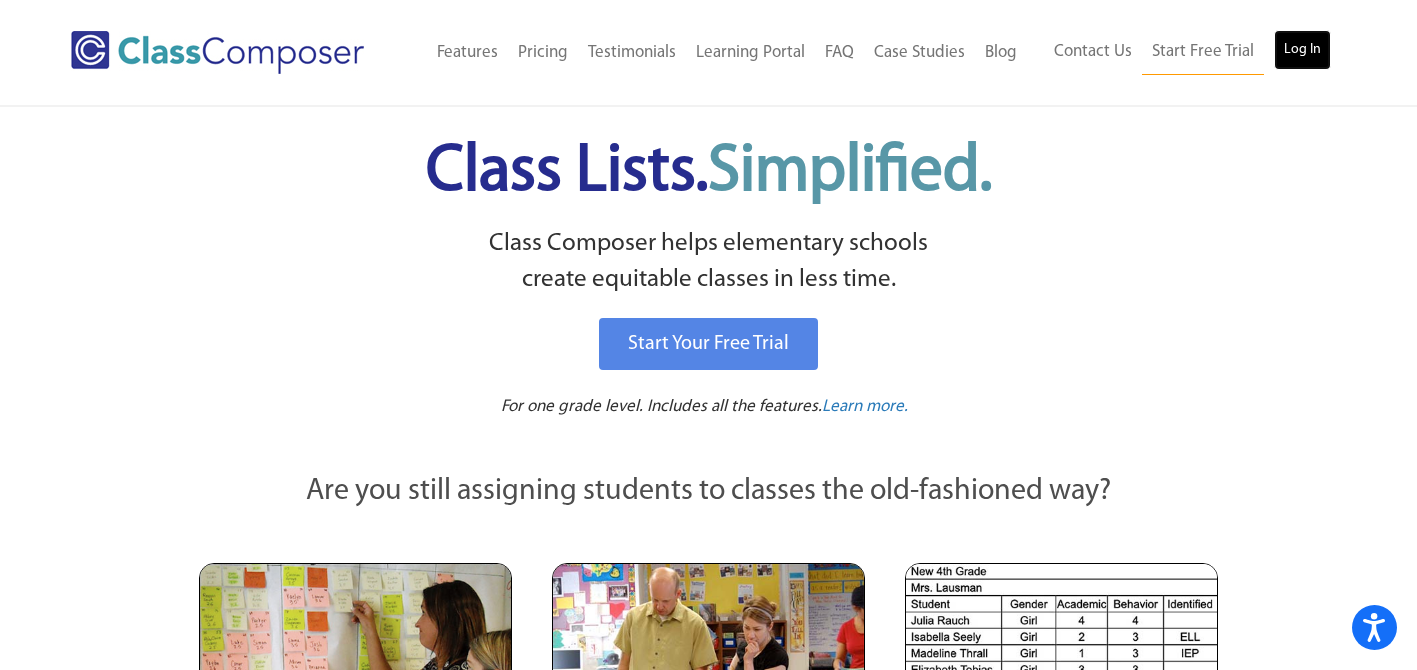 click on "Log In" at bounding box center (1302, 50) 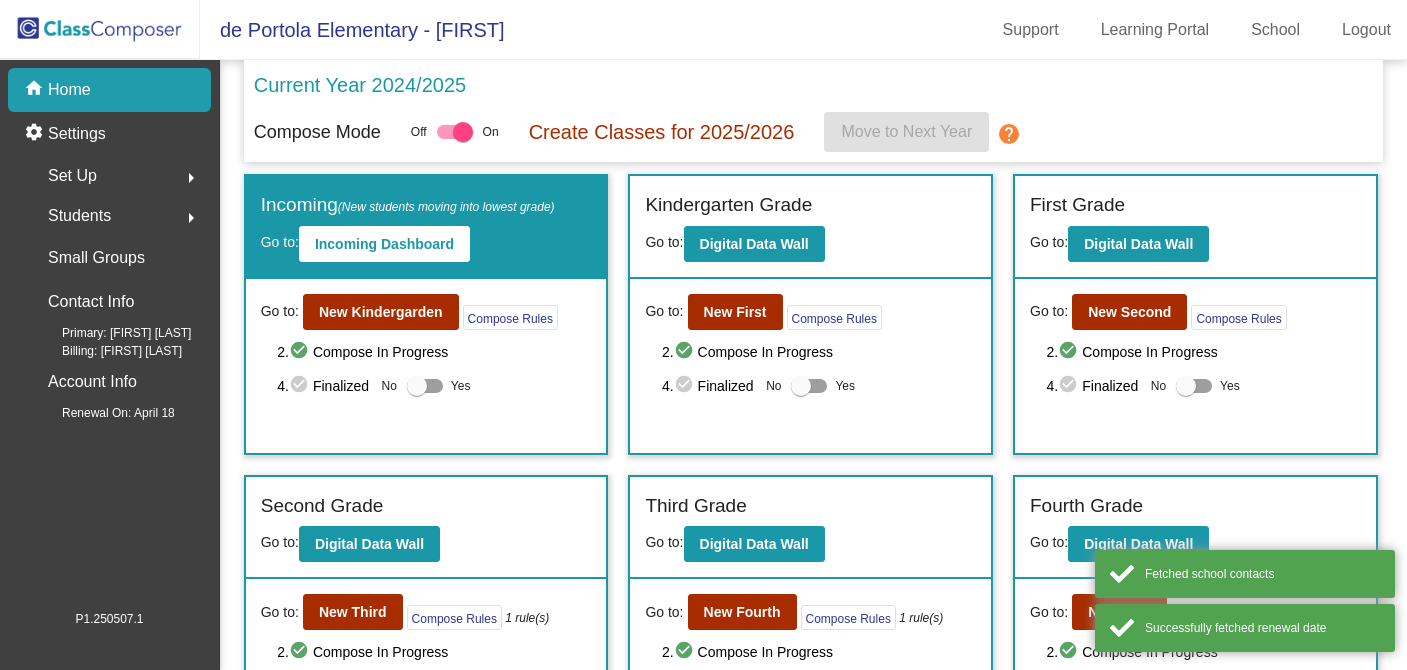 scroll, scrollTop: 0, scrollLeft: 0, axis: both 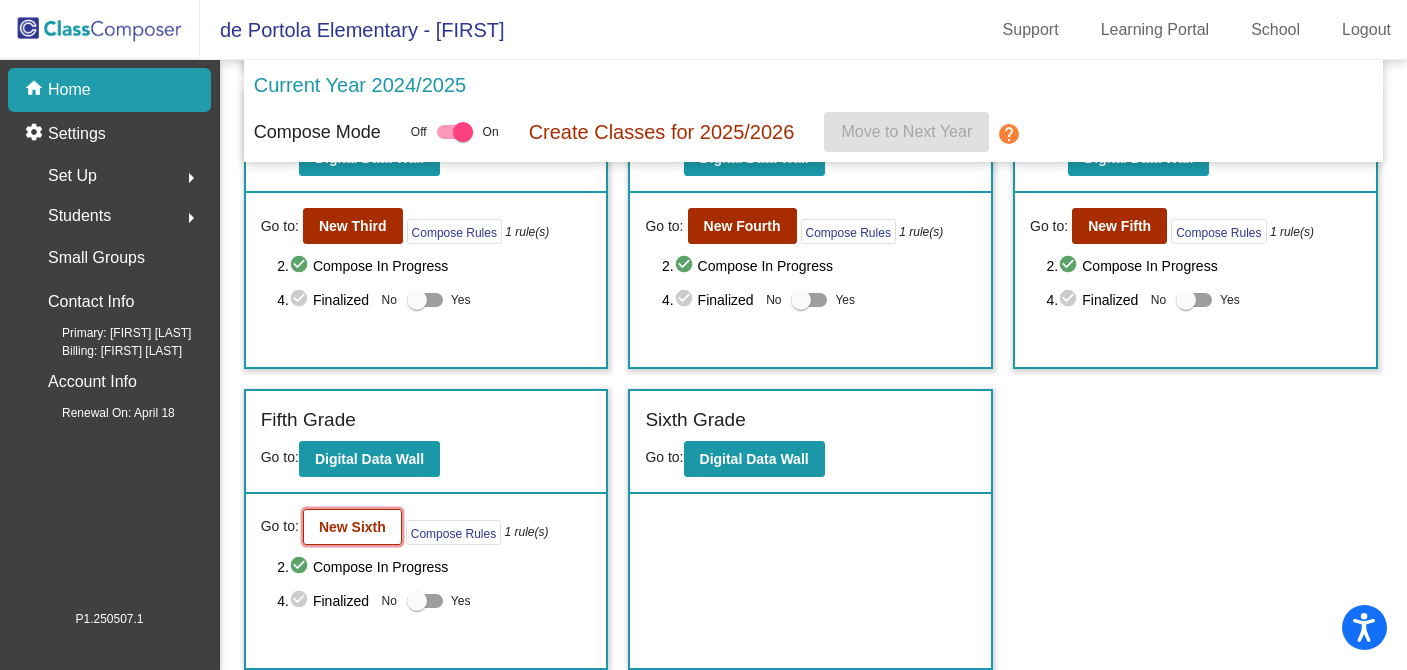 click on "New Sixth" 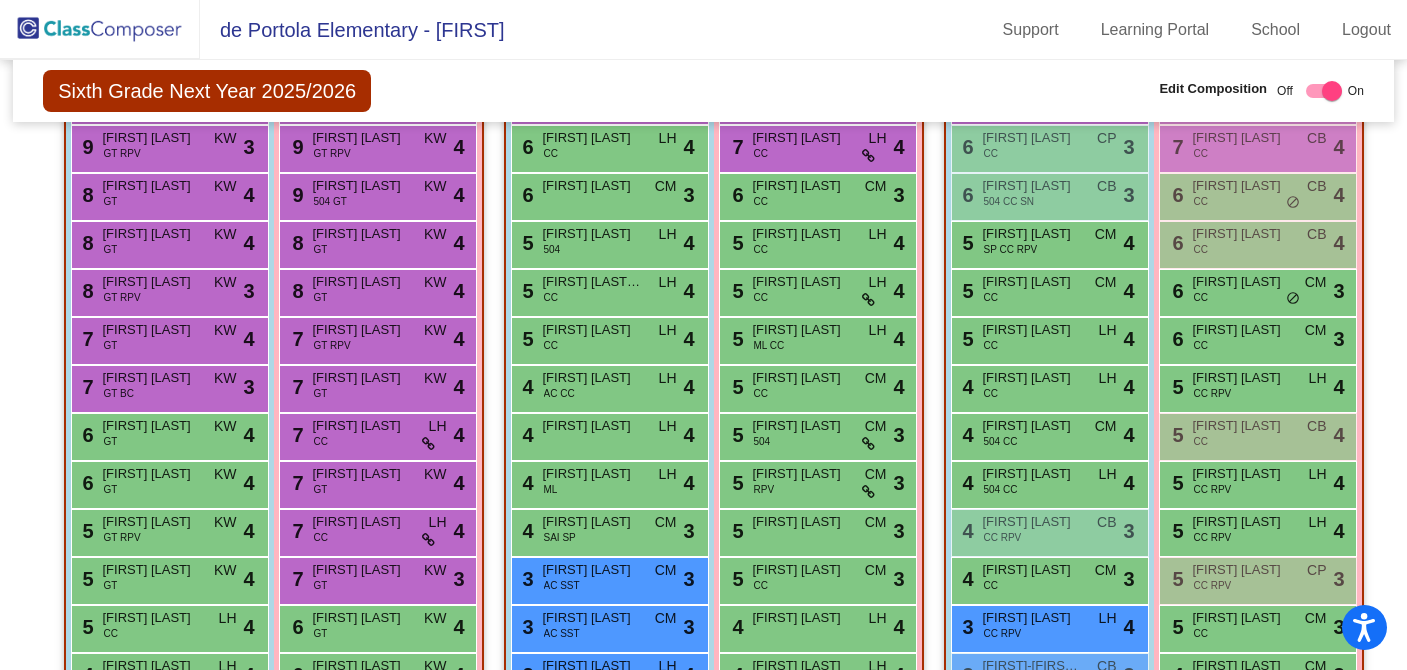 scroll, scrollTop: 542, scrollLeft: 0, axis: vertical 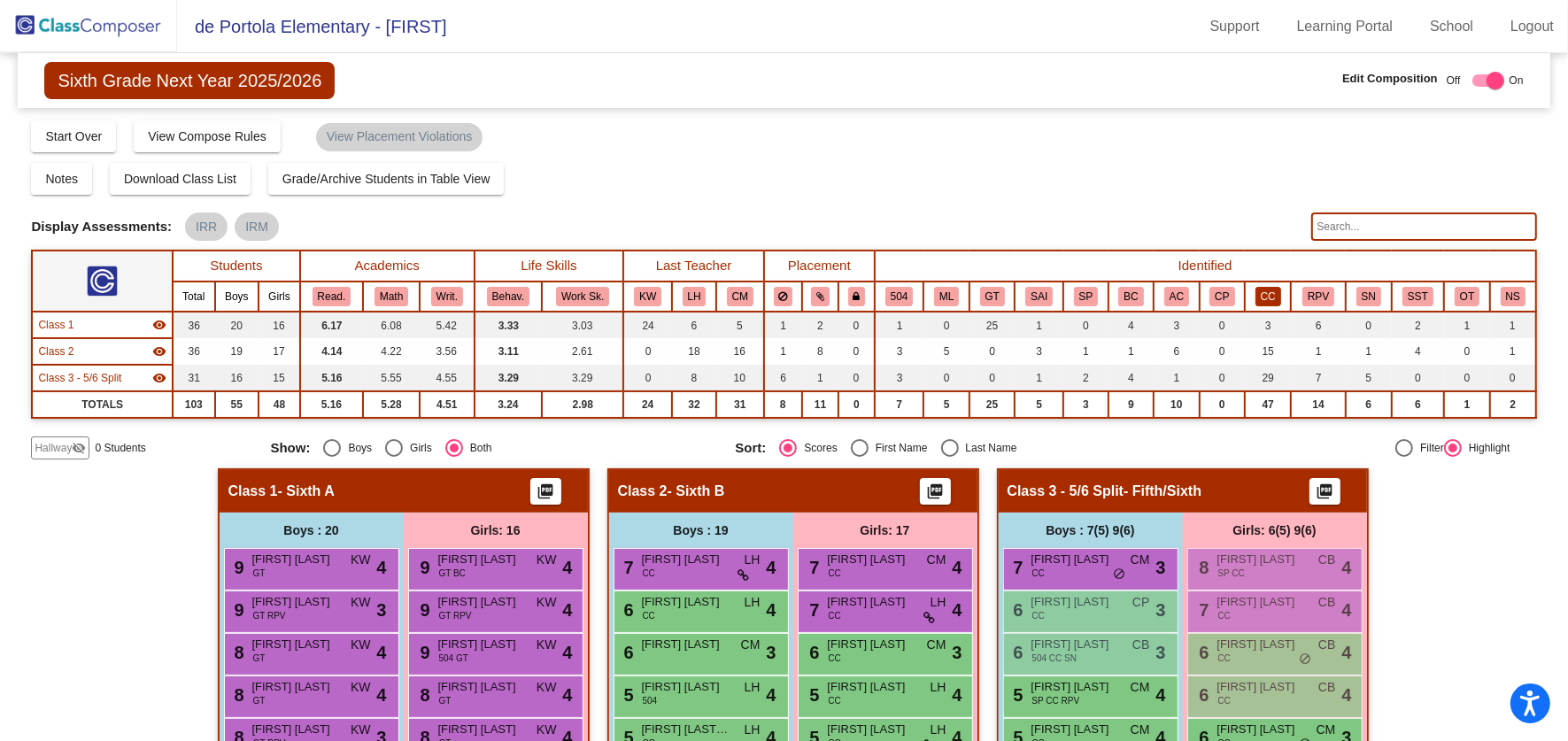 click on "CC" 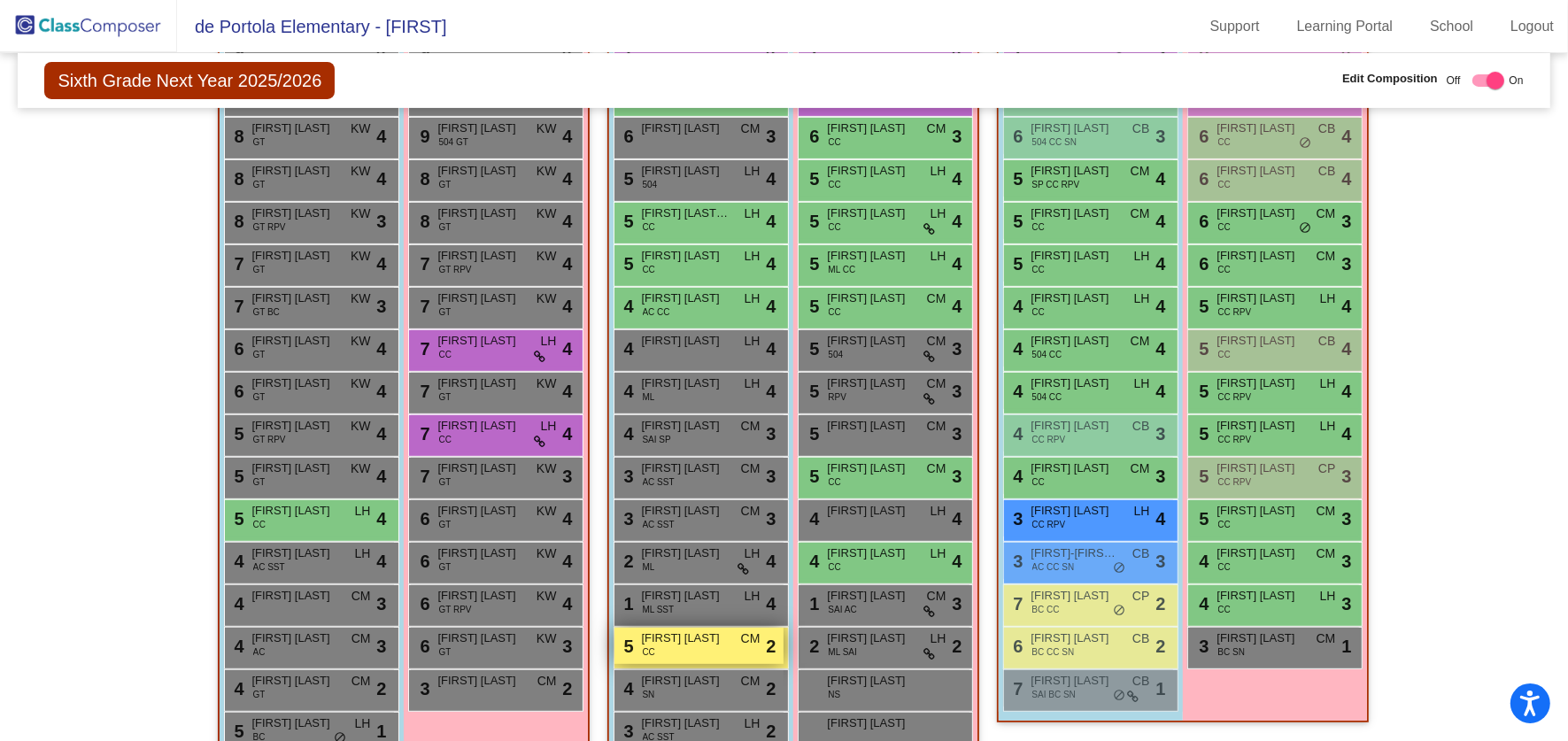 scroll, scrollTop: 513, scrollLeft: 0, axis: vertical 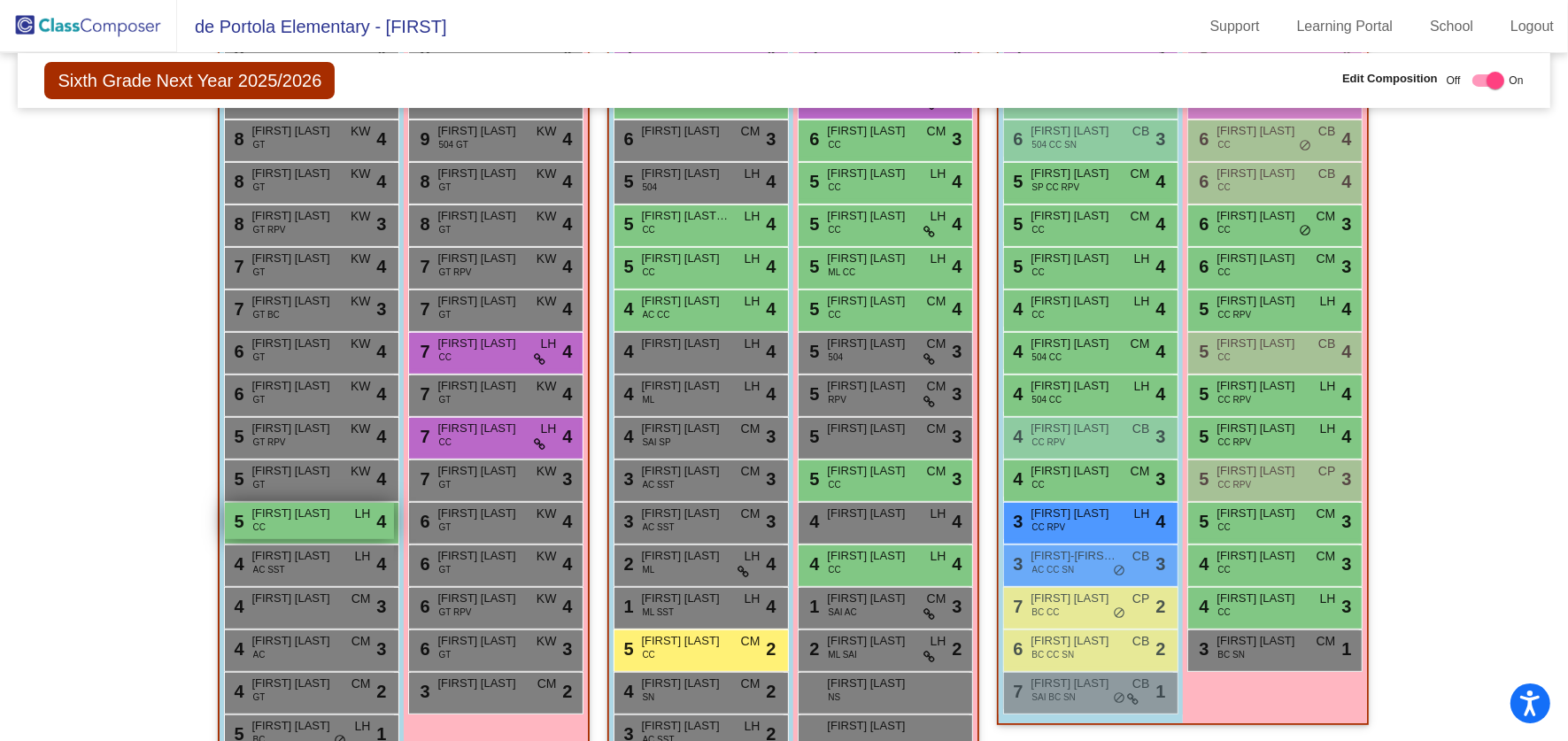 click on "[FIRST] [LAST]" at bounding box center [297, 513] 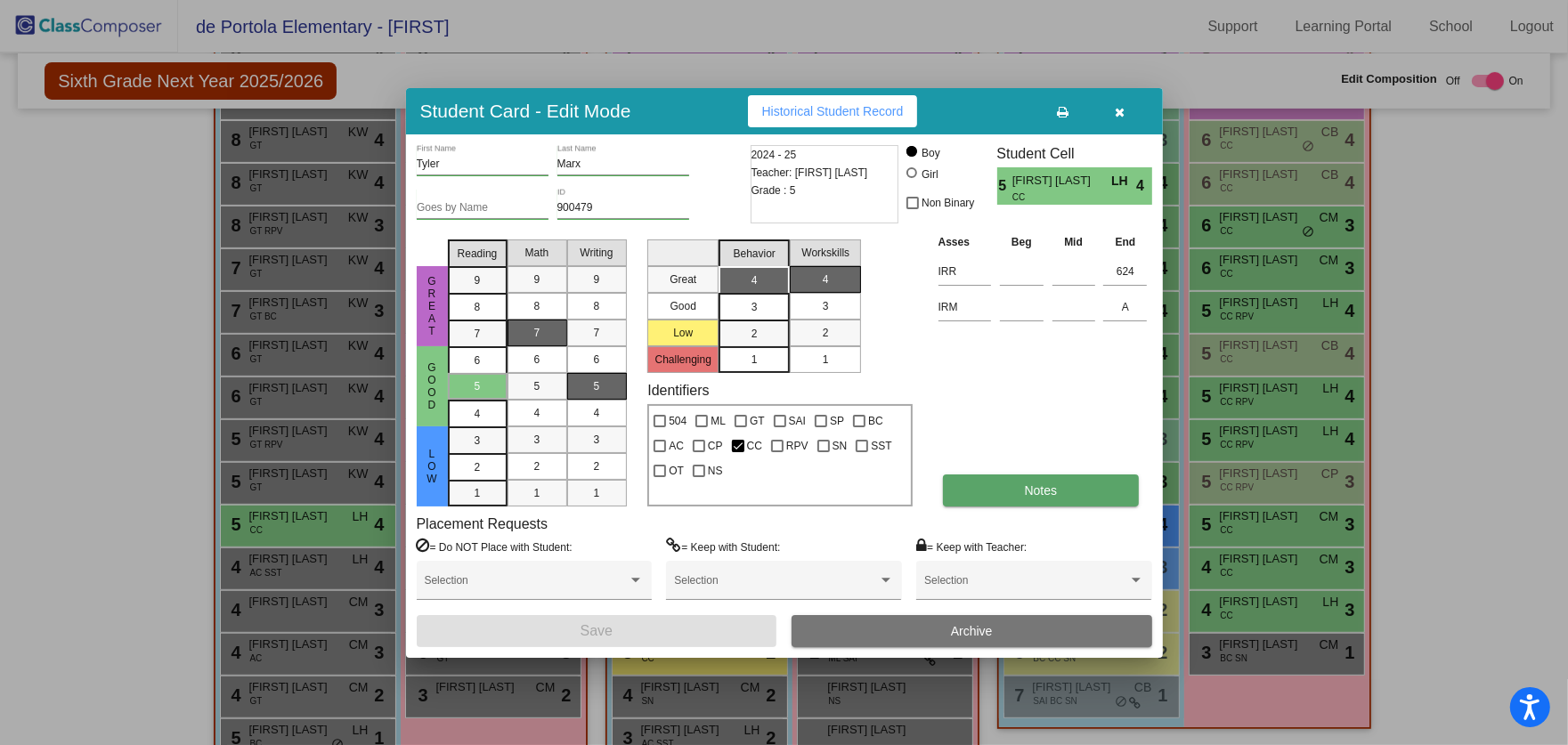click on "Notes" at bounding box center (1041, 490) 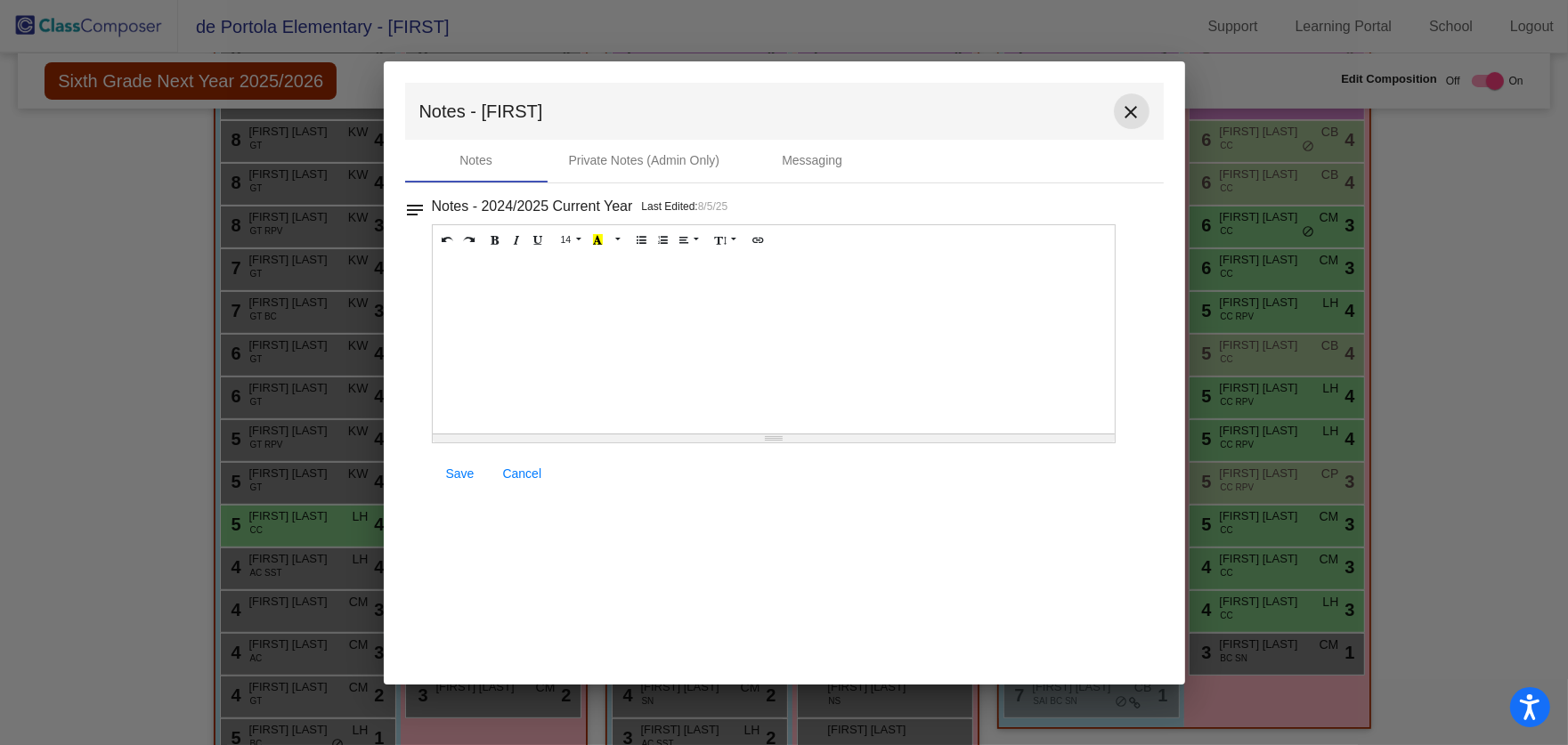 click on "close" at bounding box center (1132, 112) 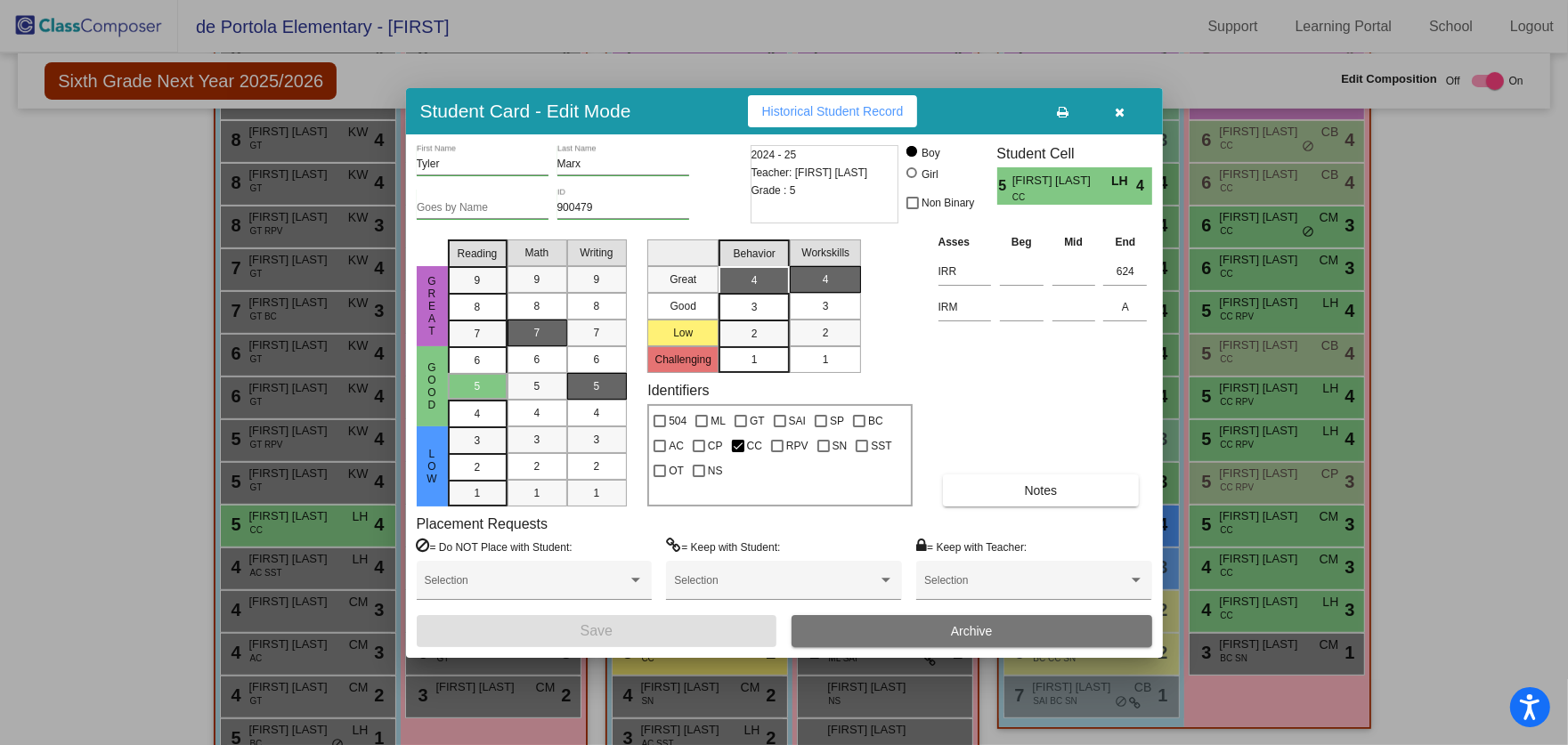 click at bounding box center (1119, 112) 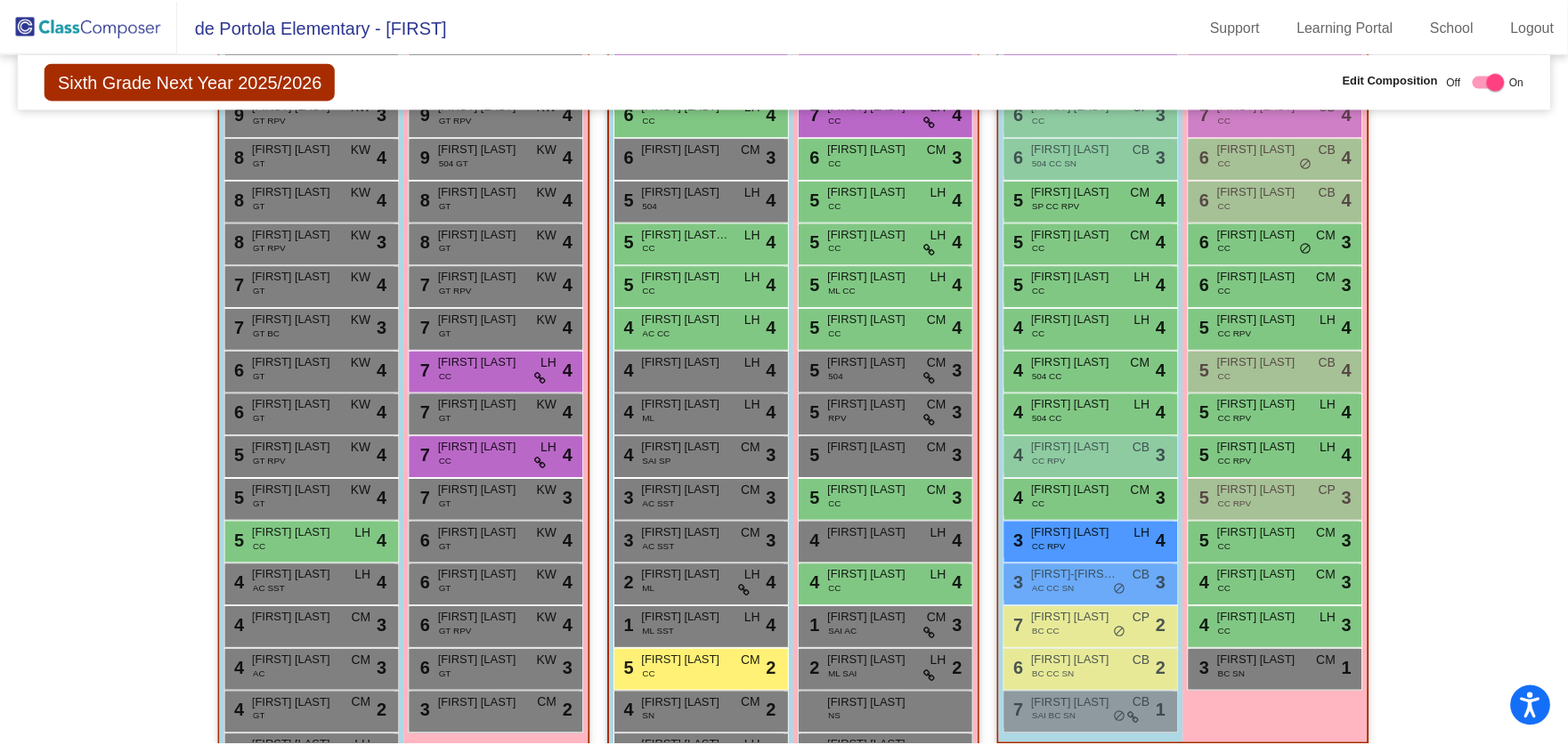 scroll, scrollTop: 530, scrollLeft: 0, axis: vertical 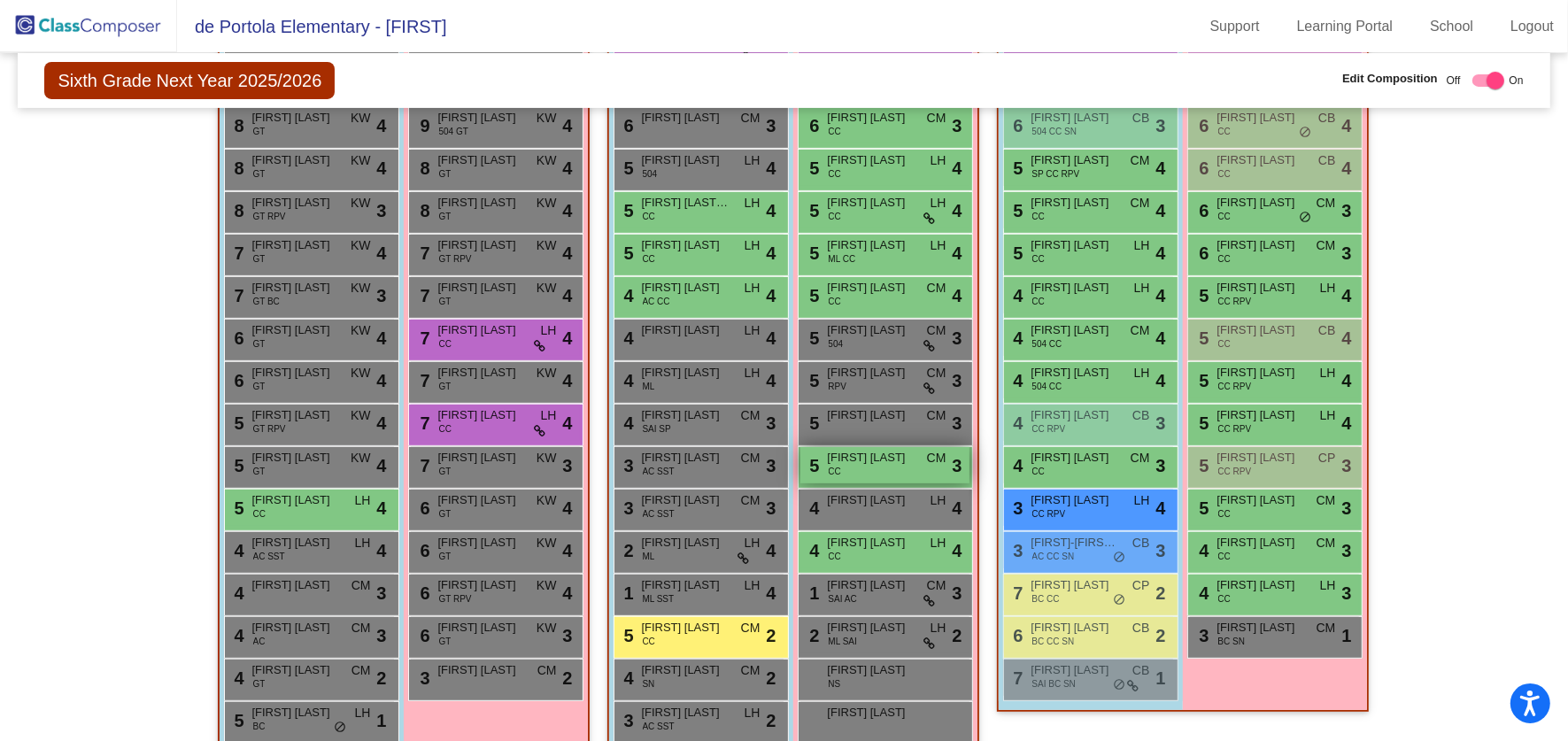 click on "5 Kayla Johnsen CC CM lock do_not_disturb_alt 3" at bounding box center [884, 465] 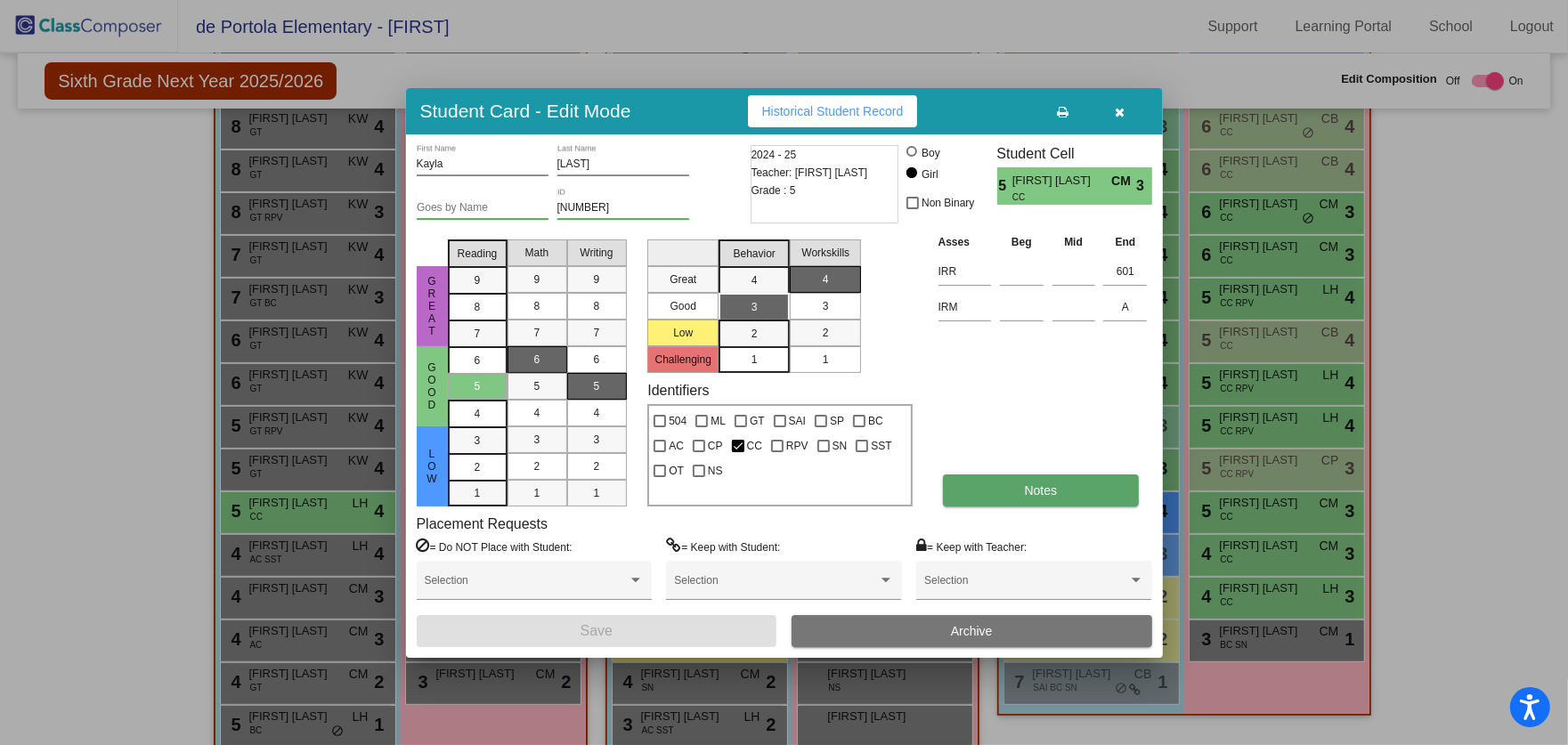 click on "Notes" at bounding box center [1041, 490] 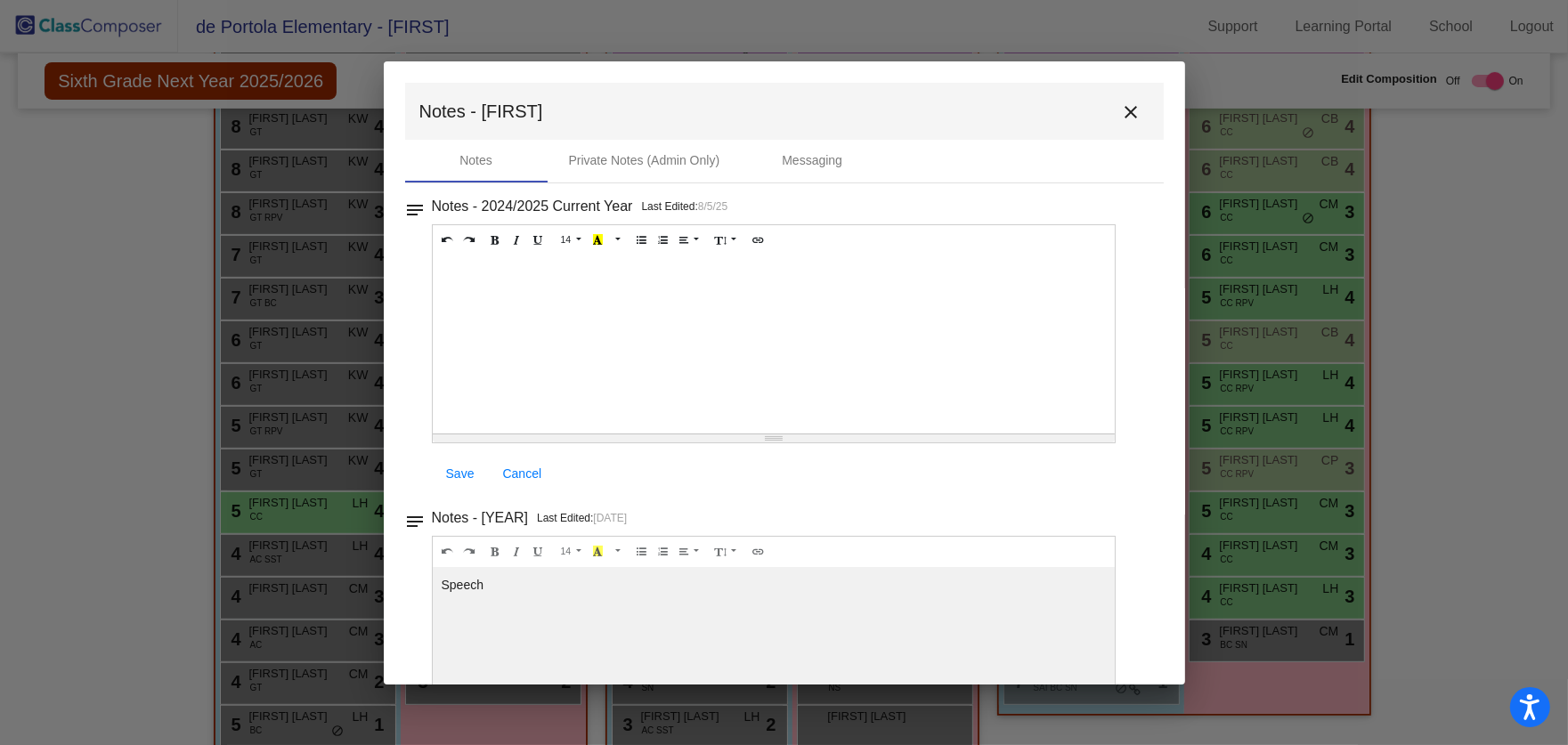 click on "close" at bounding box center [1132, 112] 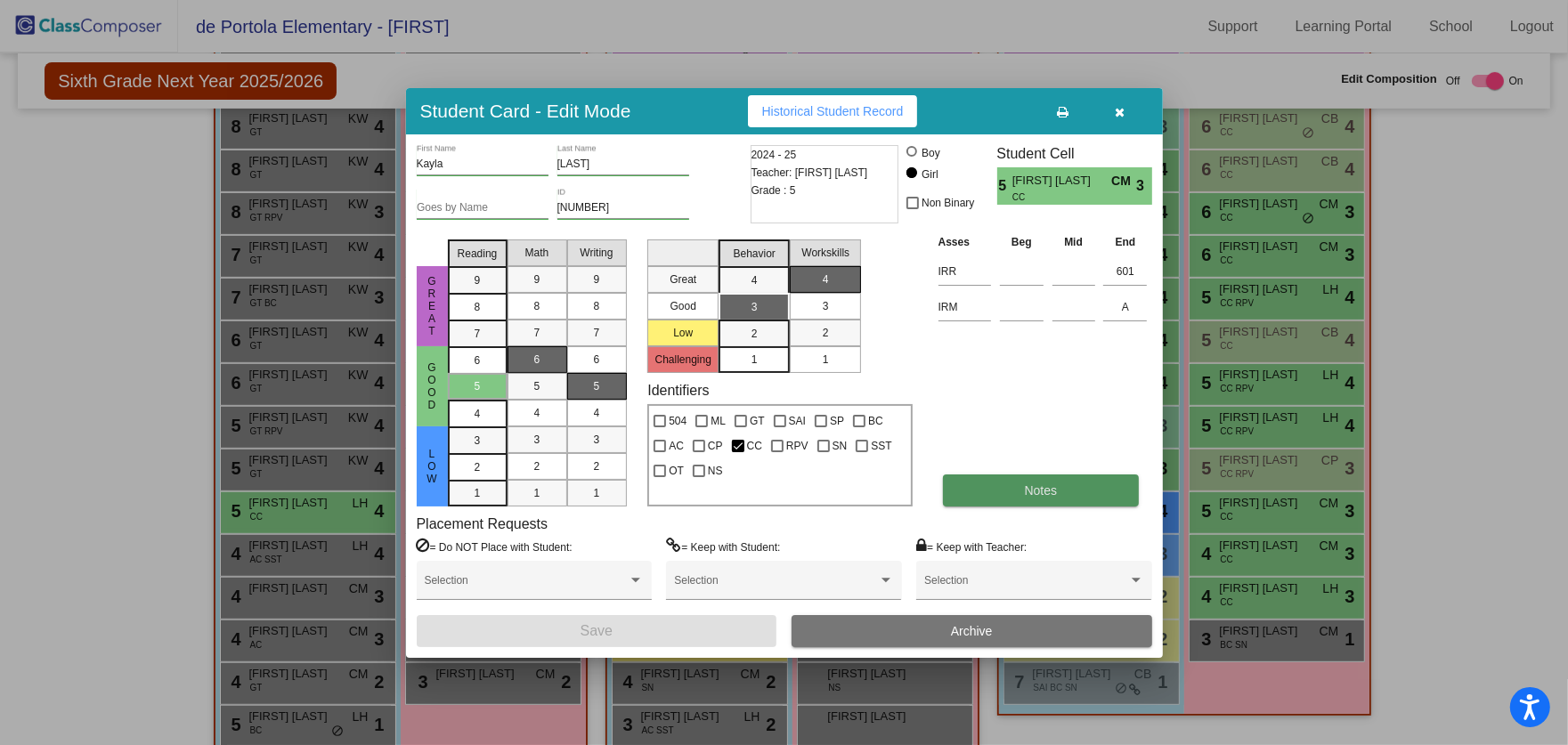 click on "Notes" at bounding box center (1041, 490) 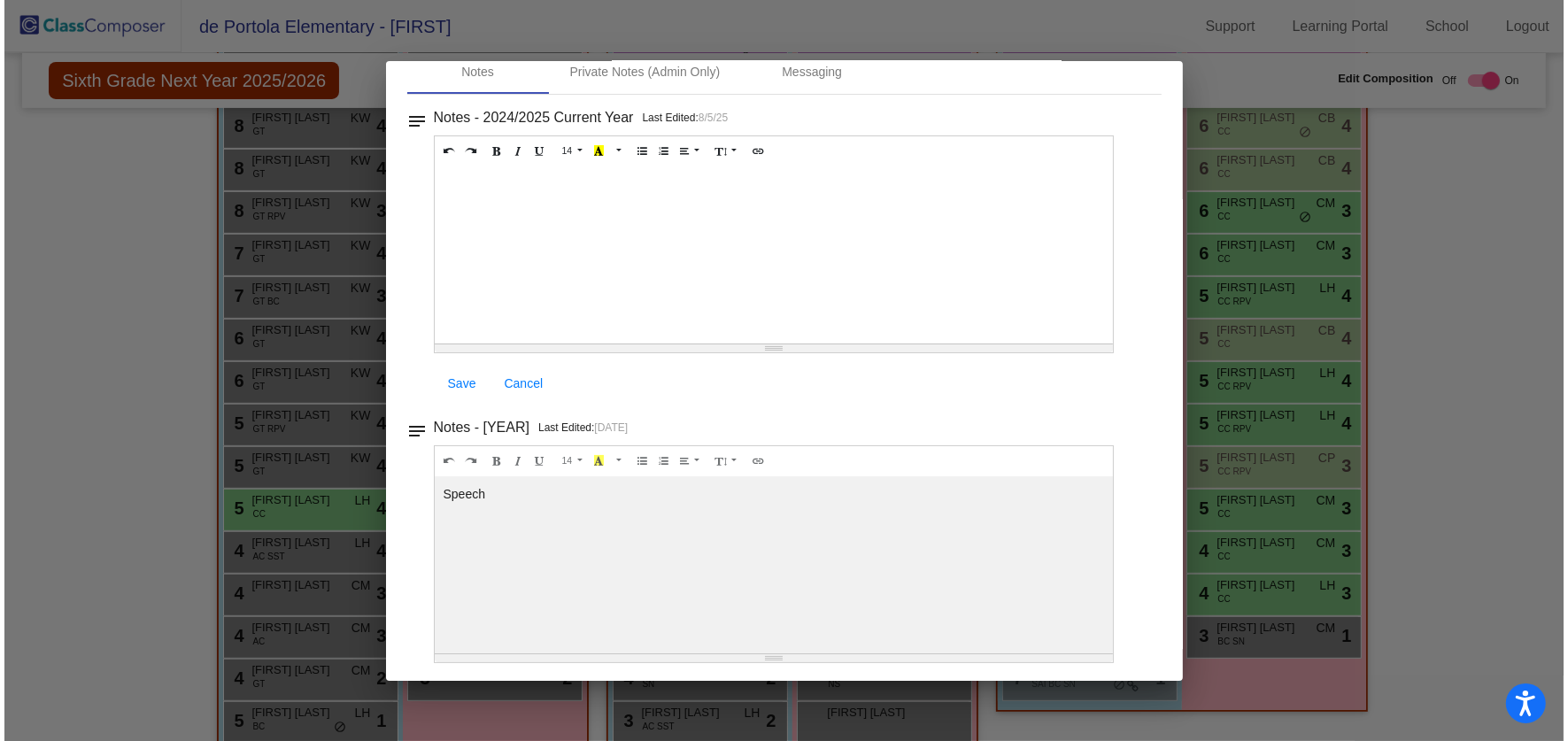 scroll, scrollTop: 0, scrollLeft: 0, axis: both 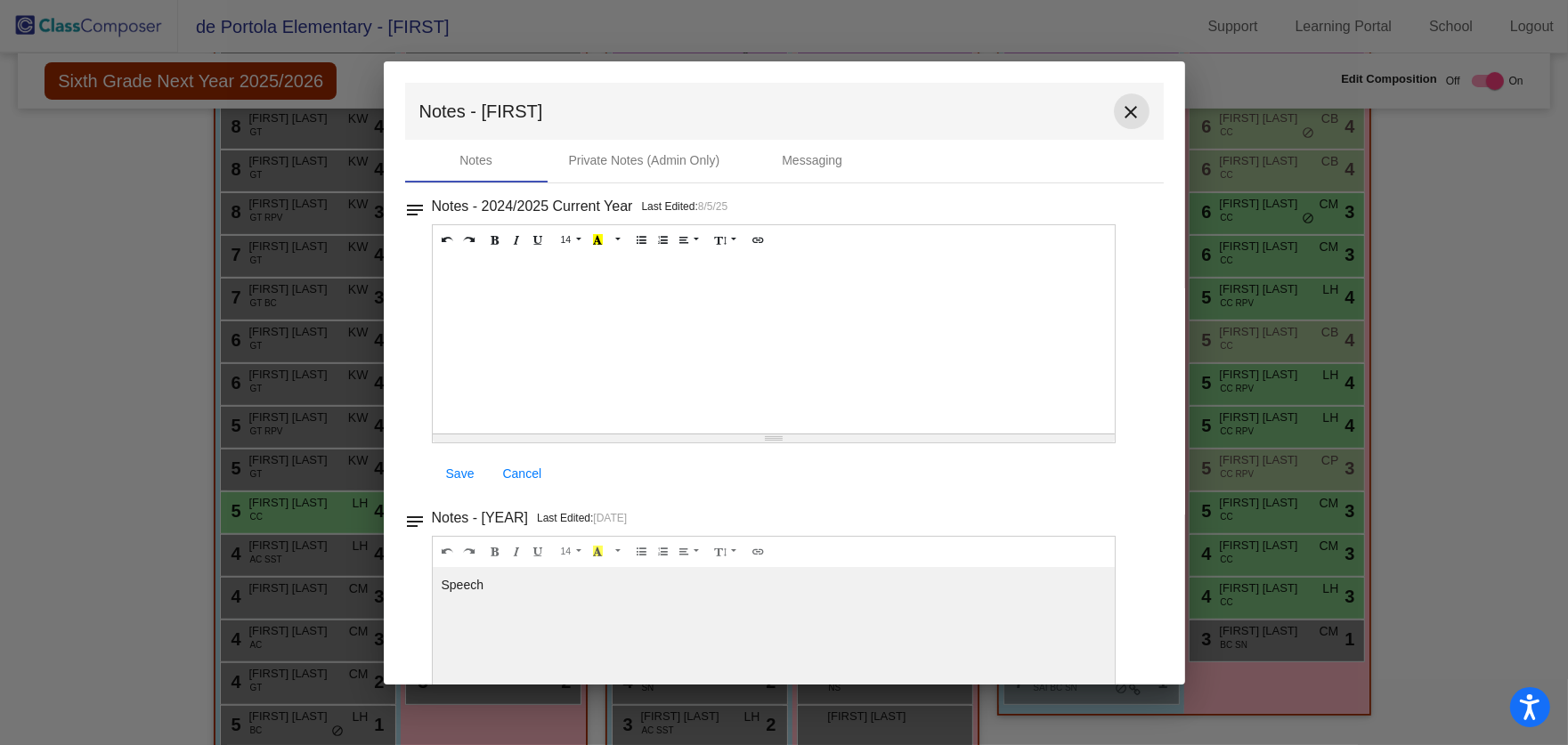 click on "close" at bounding box center (1132, 112) 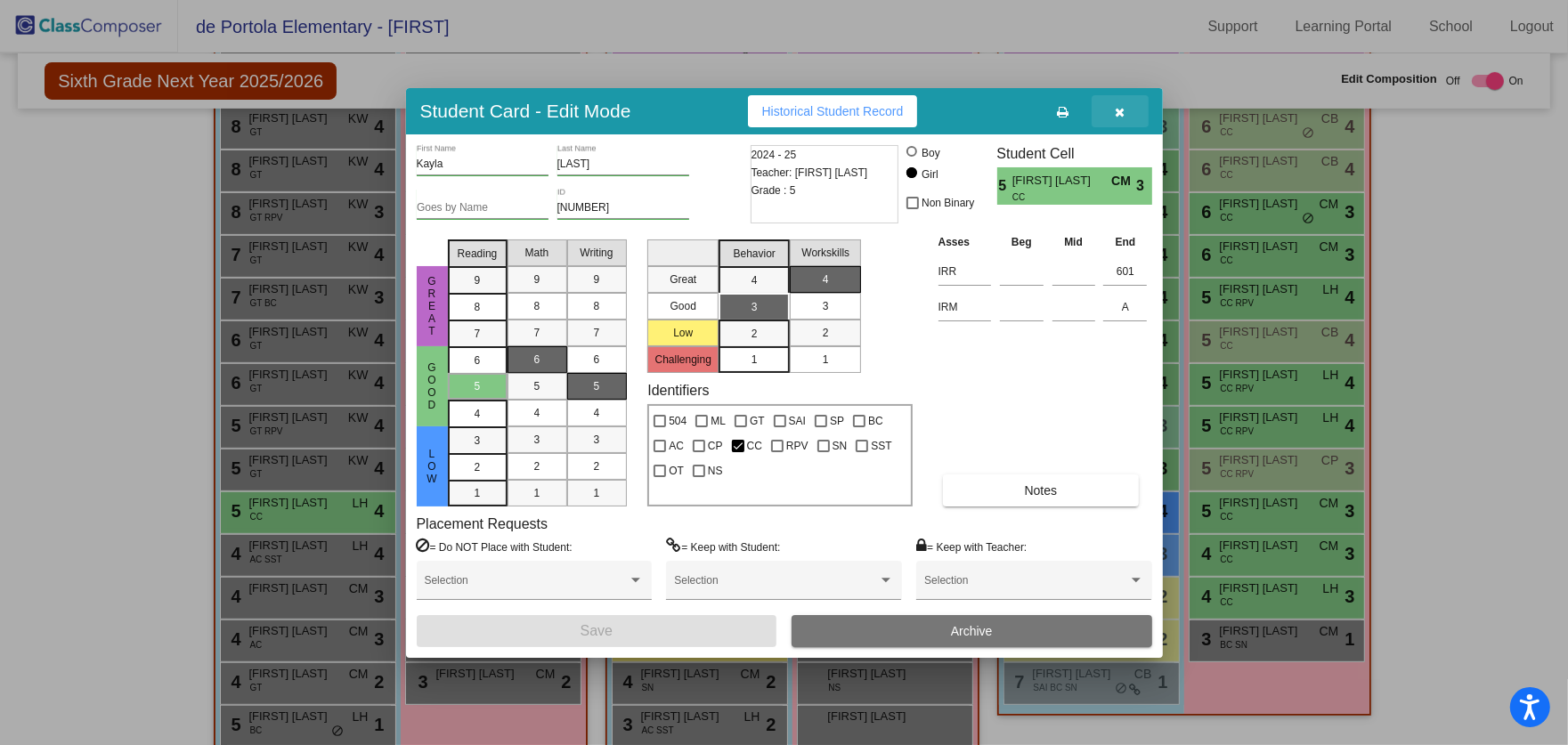 click at bounding box center [1119, 112] 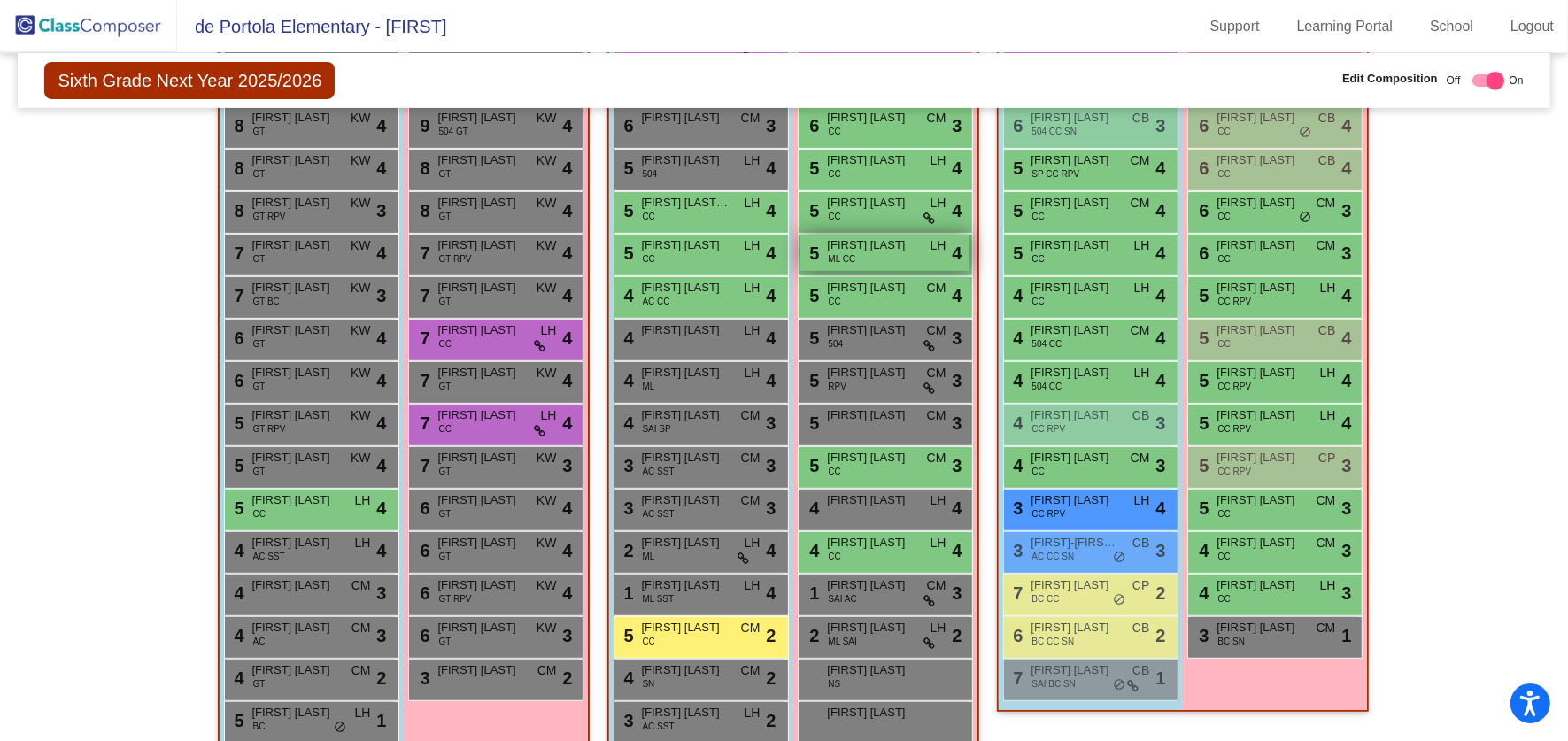 click on "Victoria Roskach" at bounding box center [872, 245] 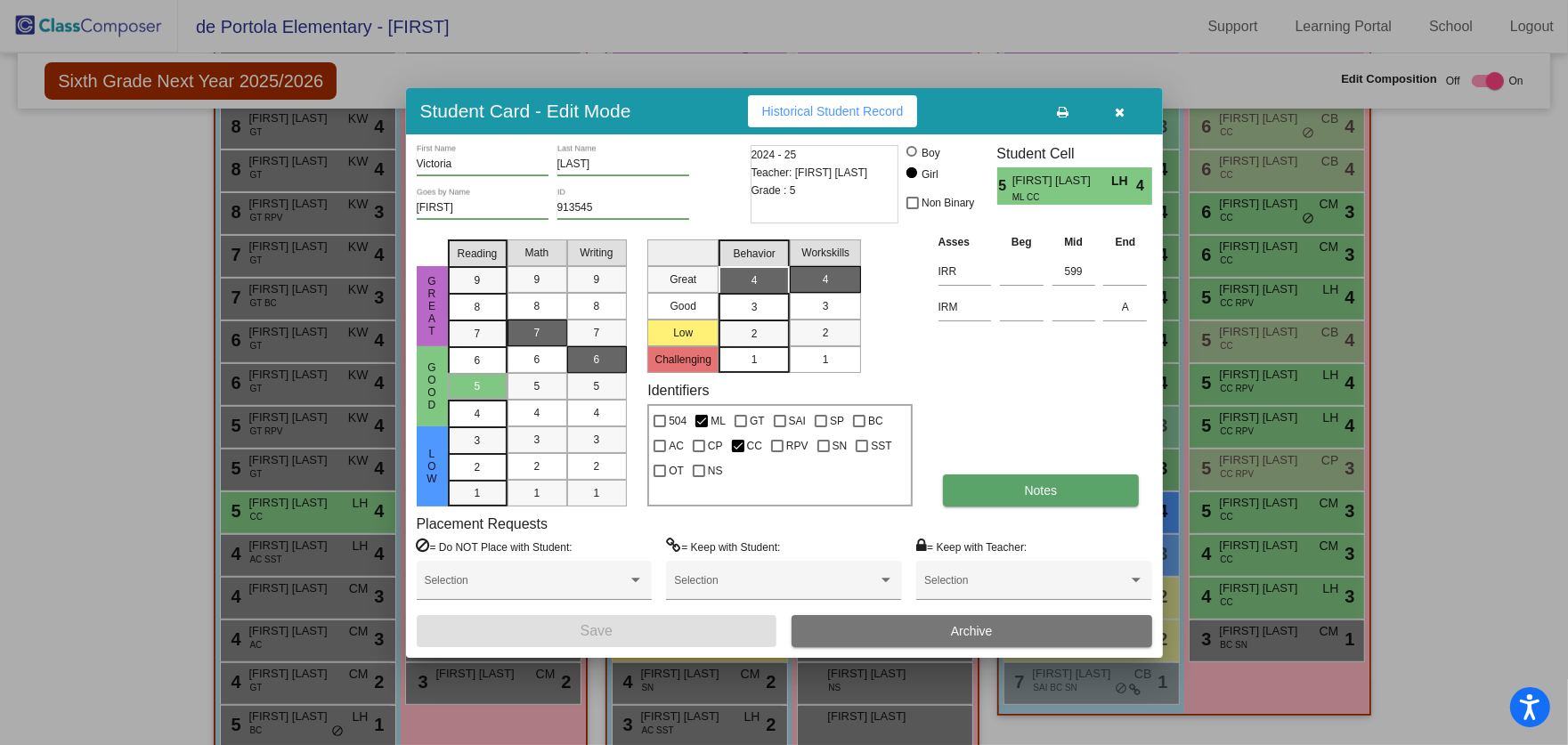 click on "Notes" at bounding box center (1041, 490) 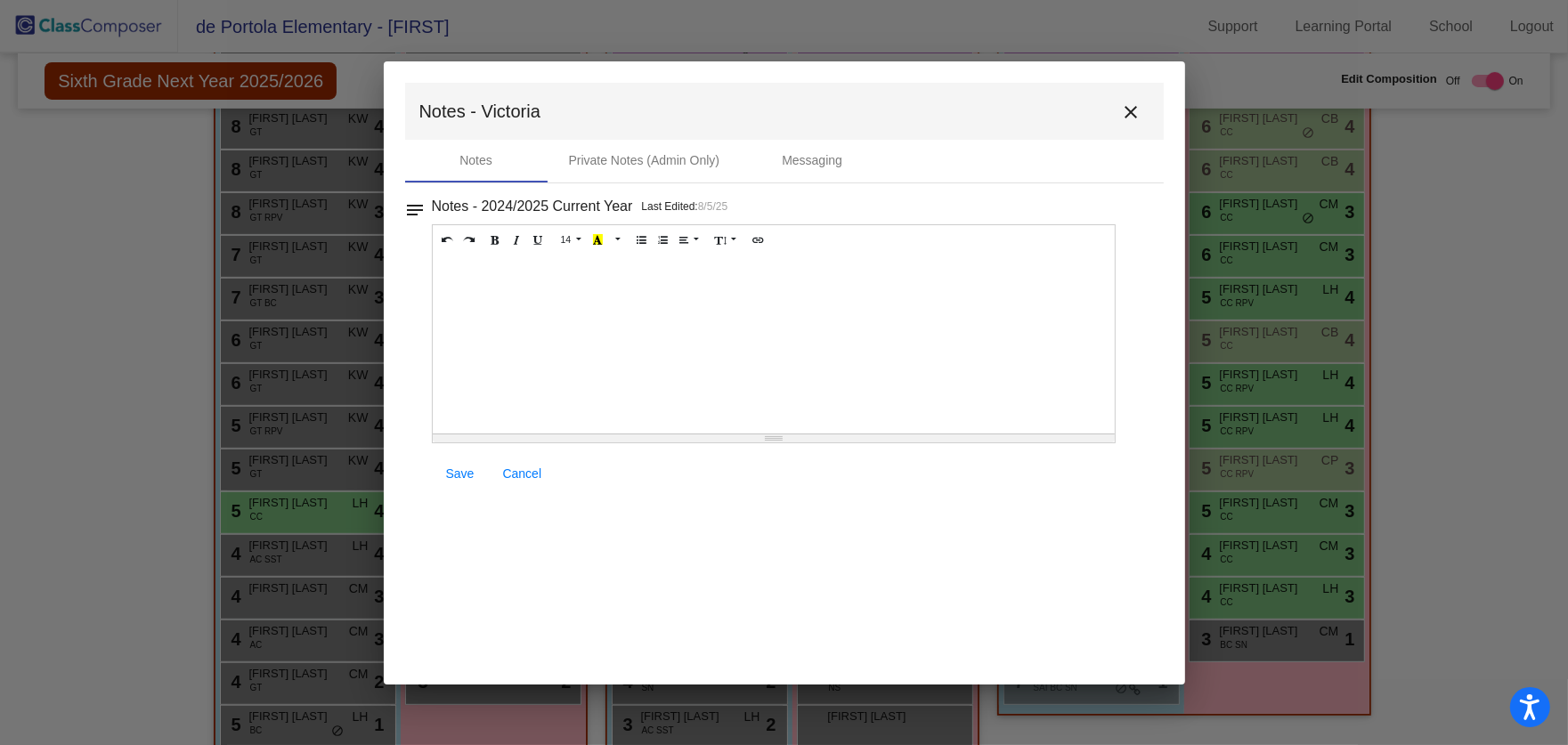 click on "close" at bounding box center (1132, 112) 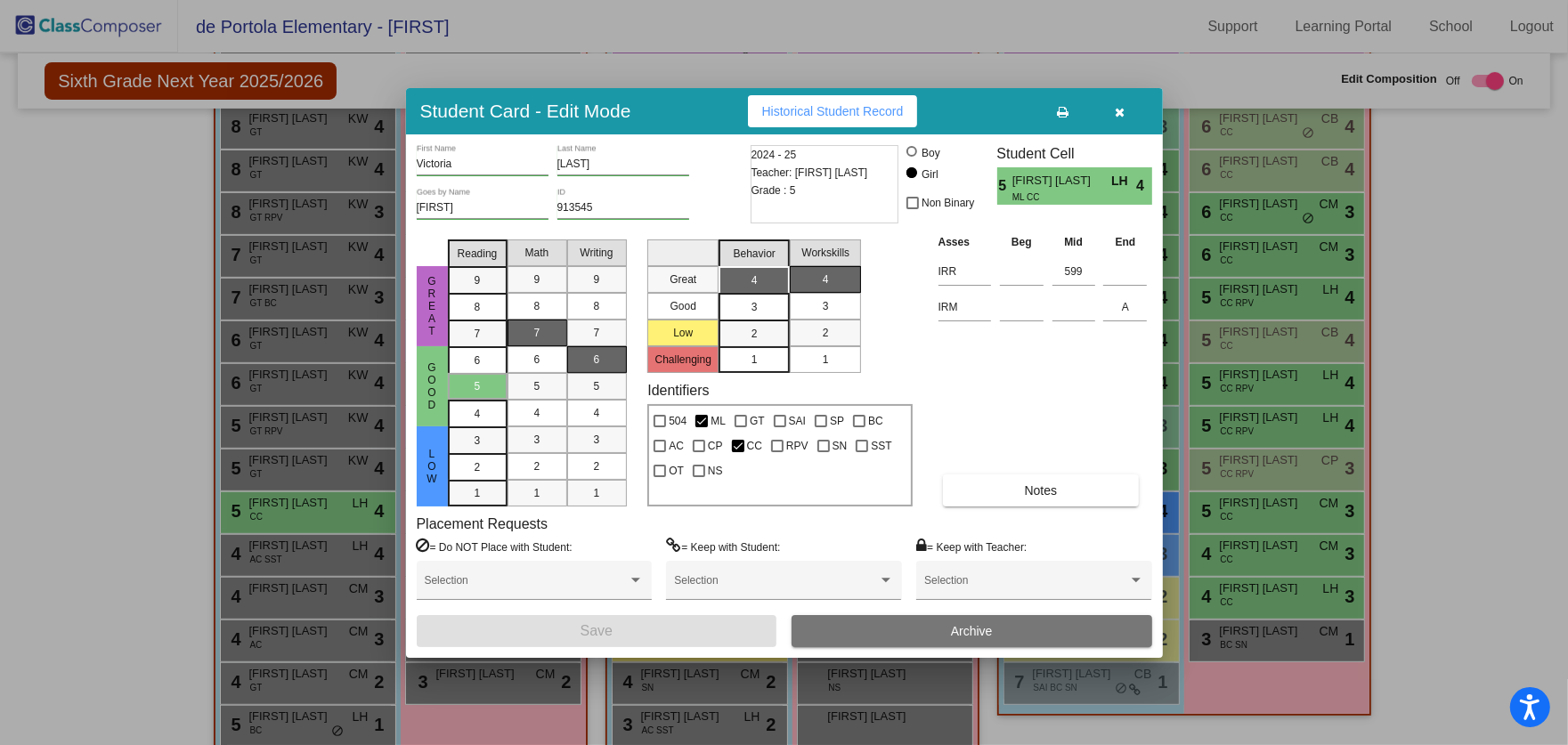click at bounding box center (1120, 111) 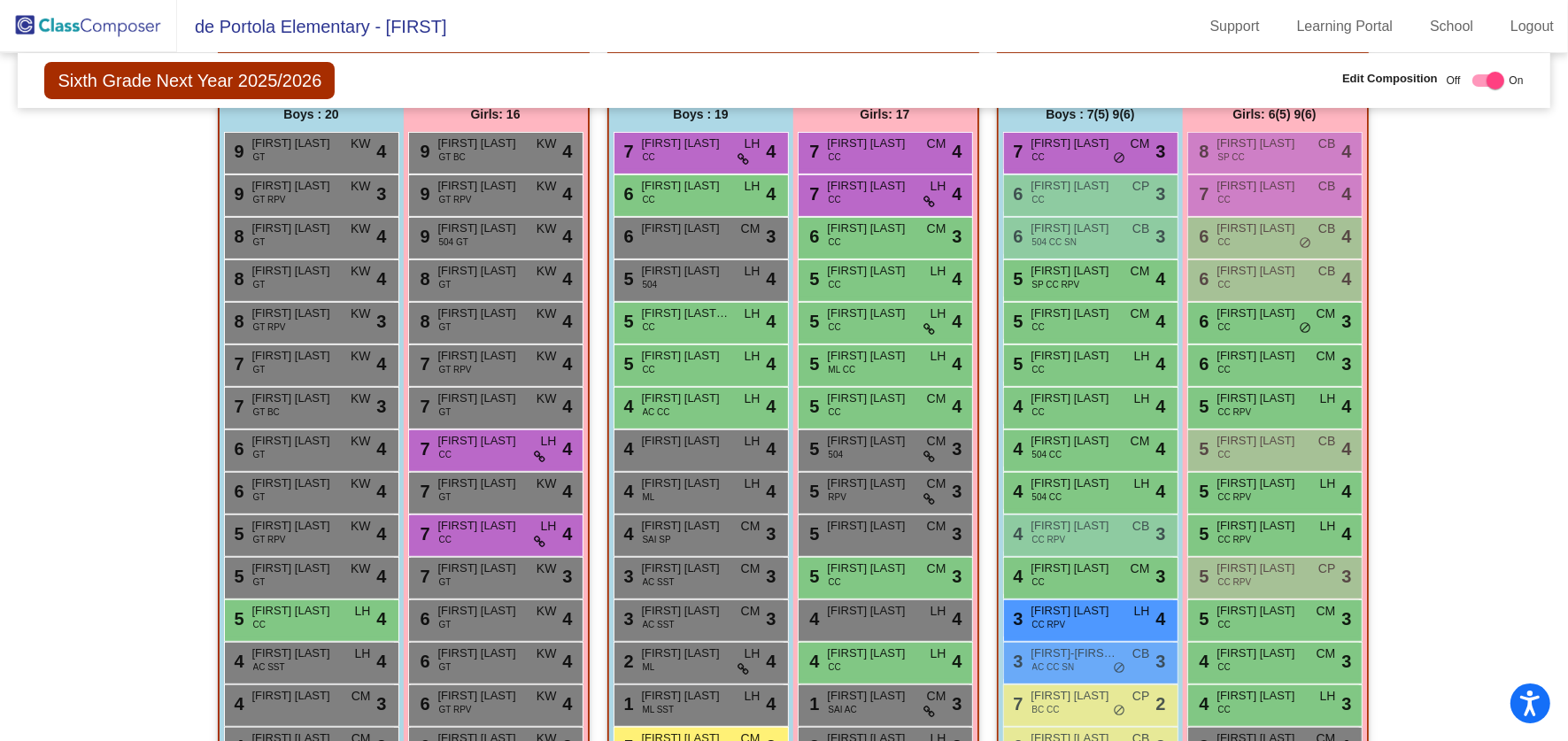 scroll, scrollTop: 435, scrollLeft: 0, axis: vertical 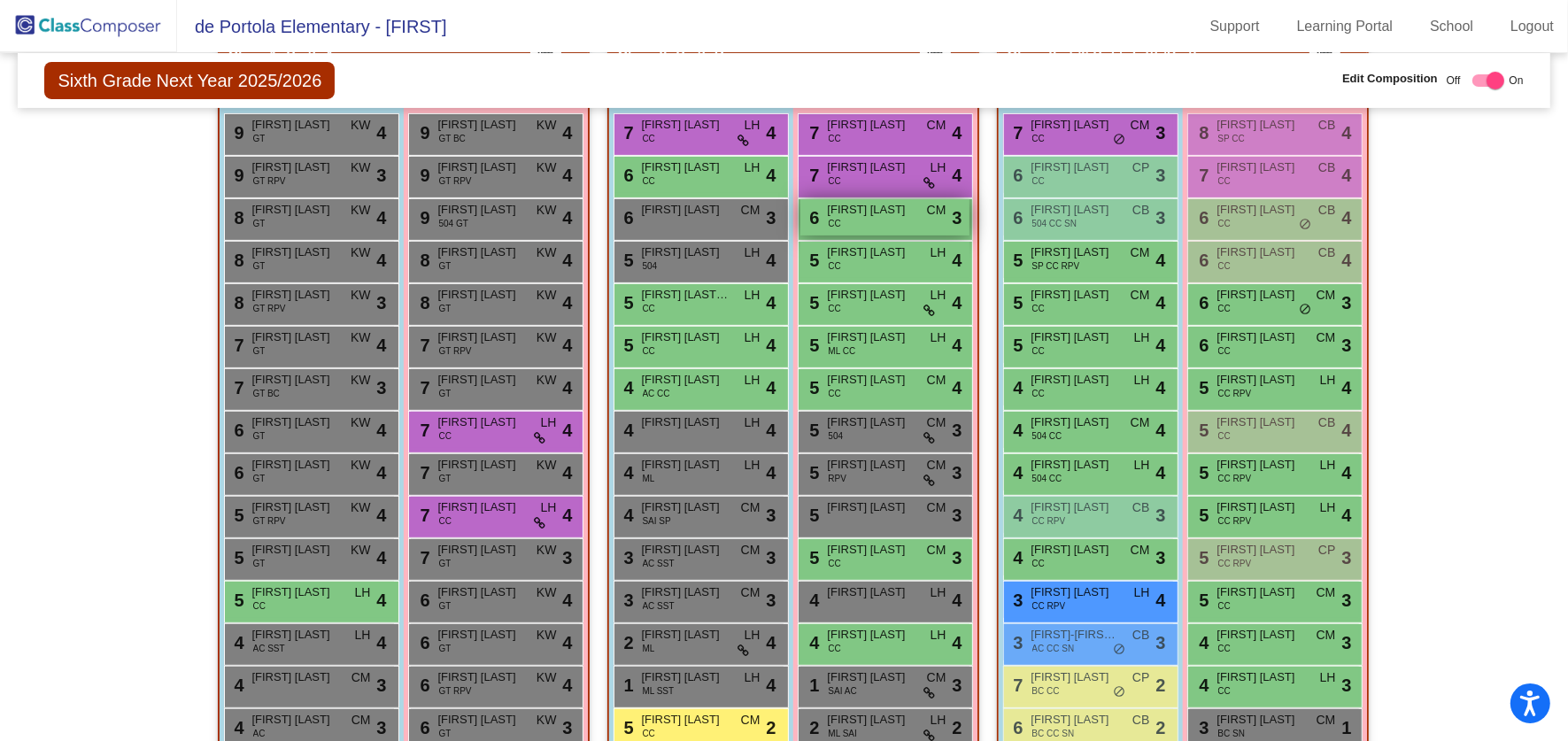 click on "Emilee Braun" at bounding box center [872, 210] 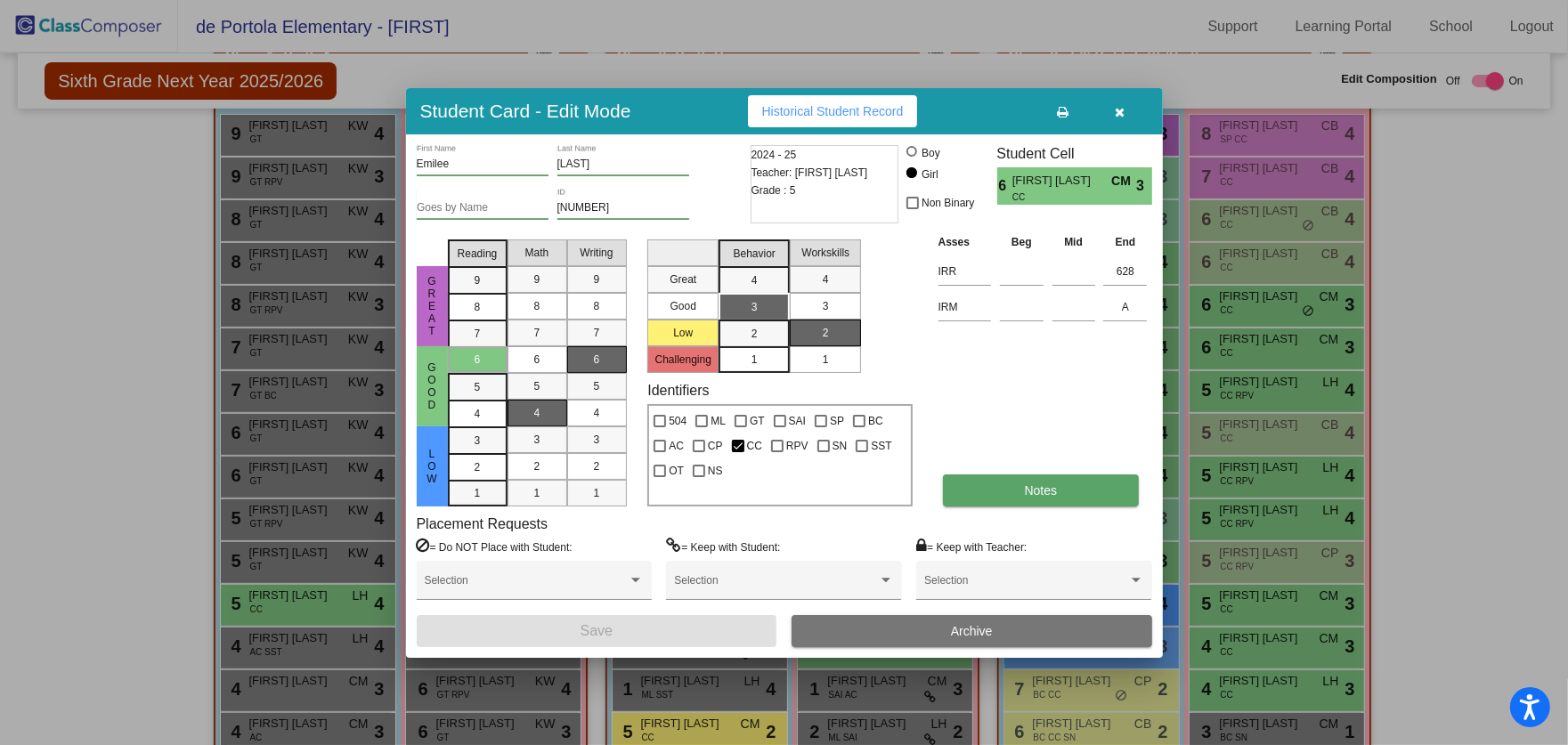 click on "Notes" at bounding box center (1041, 490) 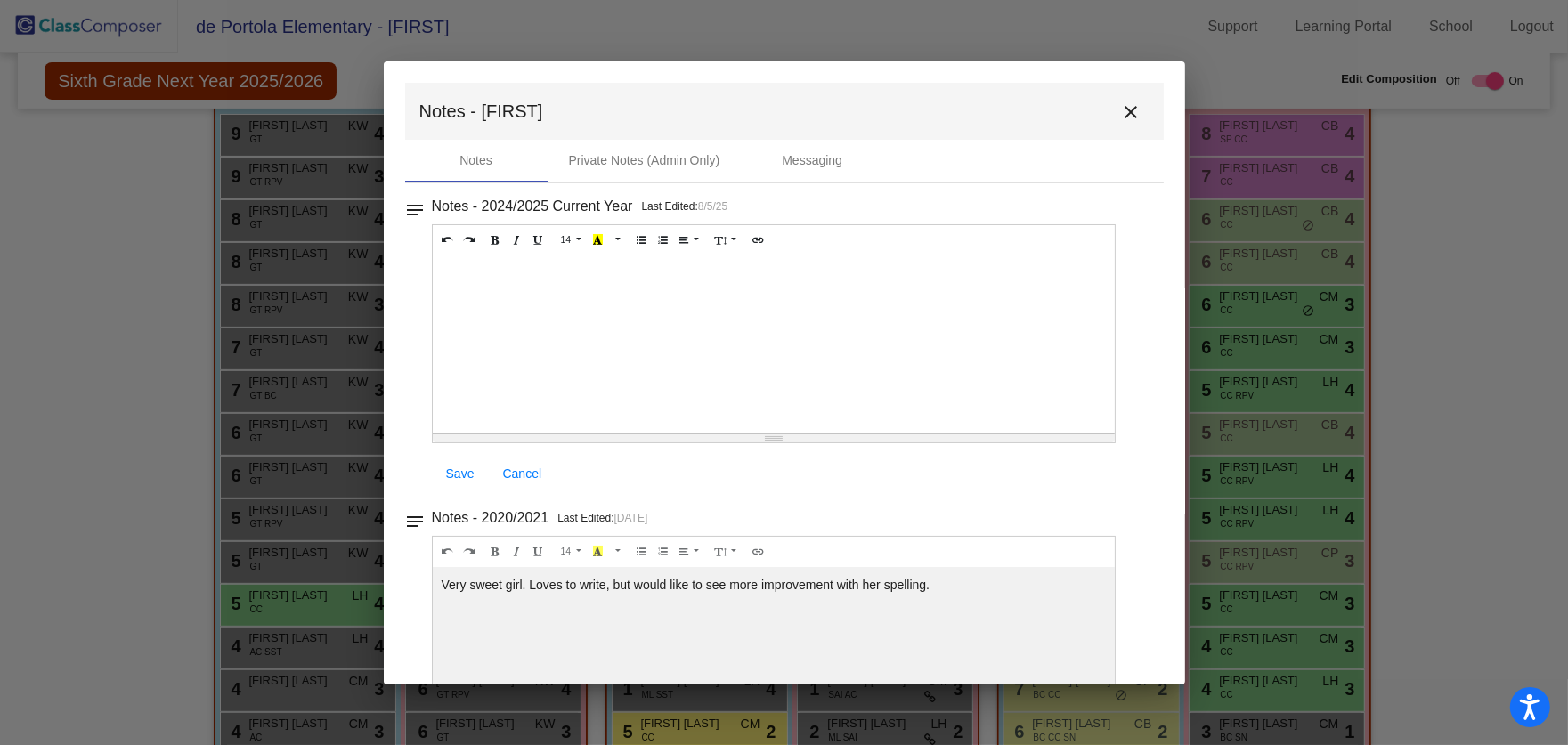 click on "close" at bounding box center (1132, 112) 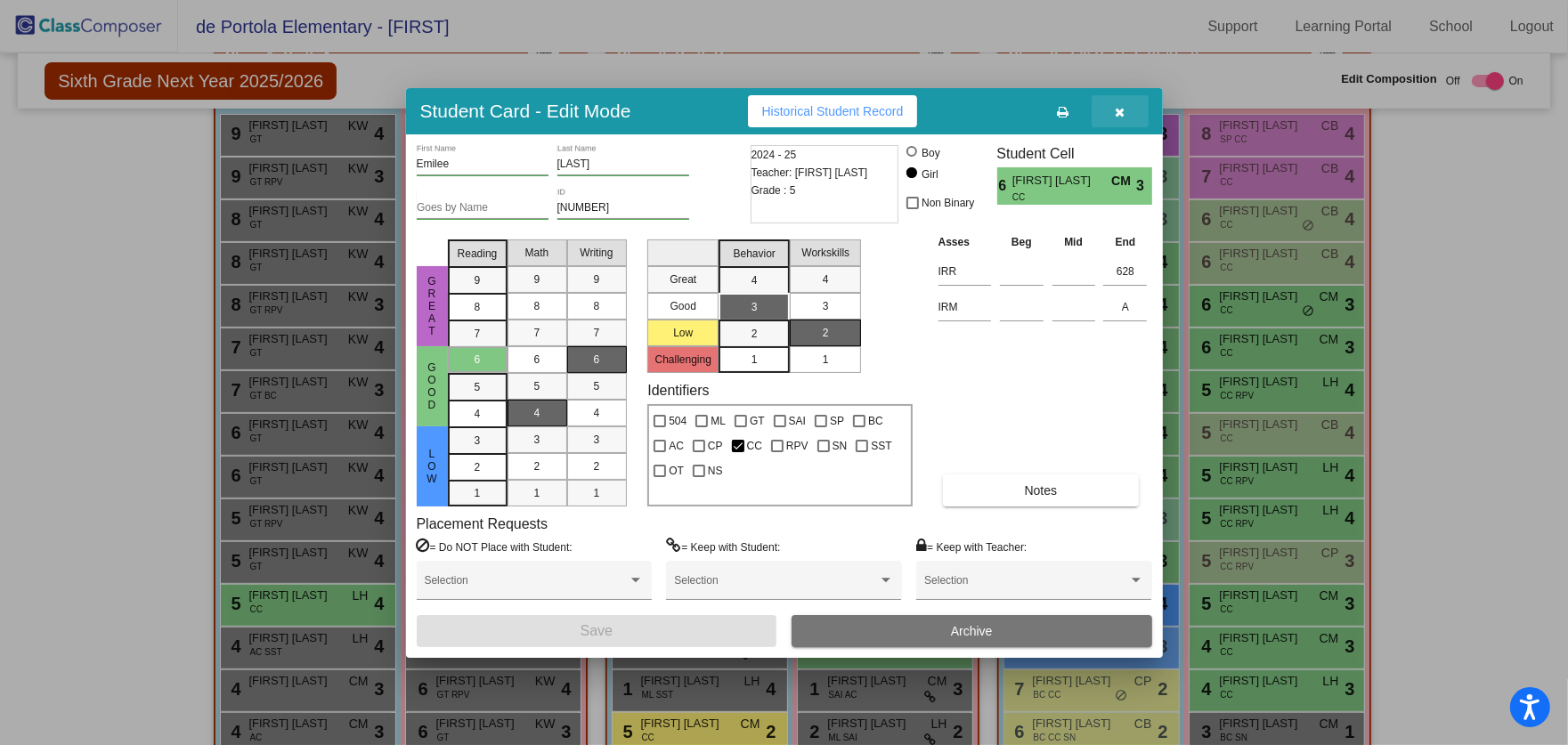 click at bounding box center (1119, 112) 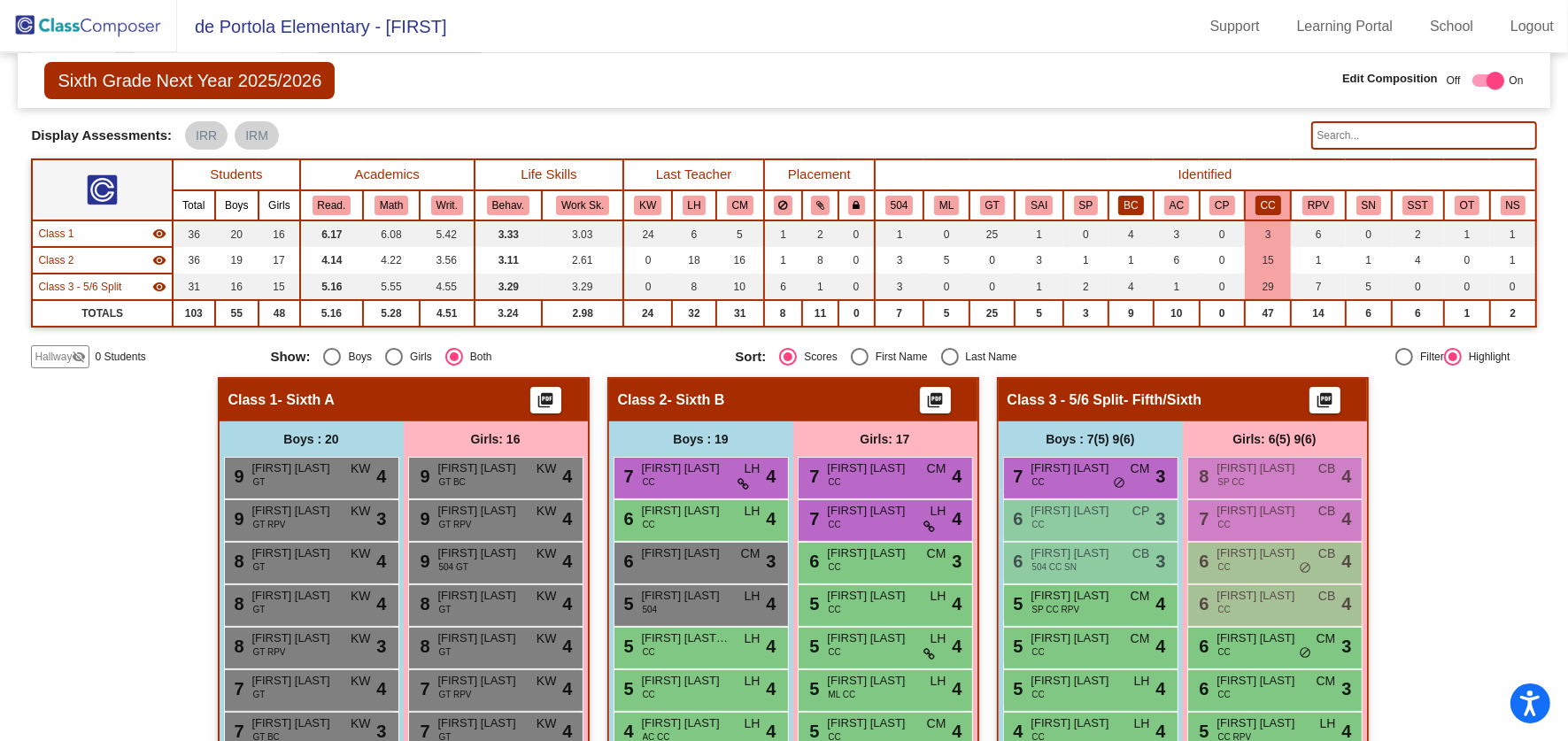 scroll, scrollTop: 94, scrollLeft: 0, axis: vertical 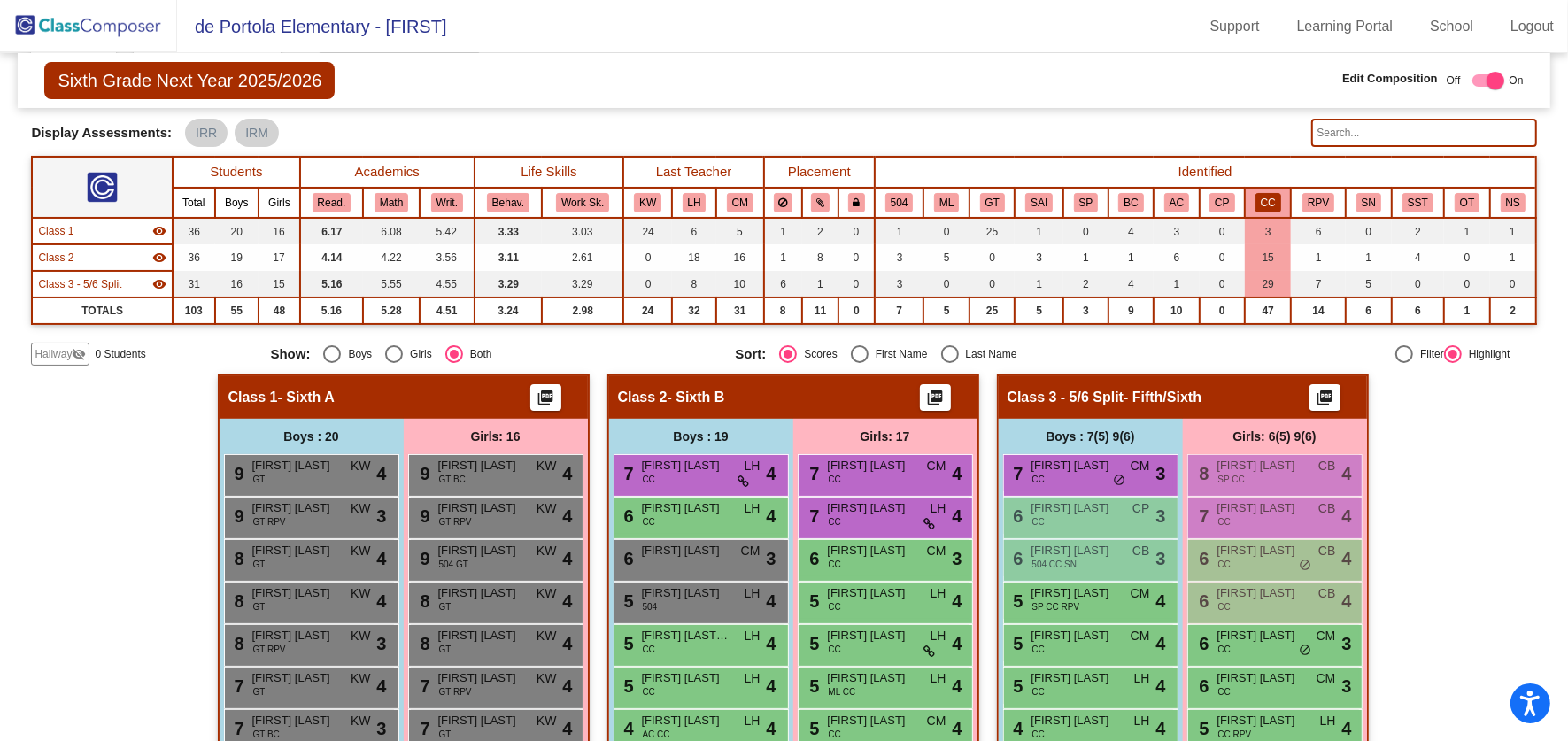 click 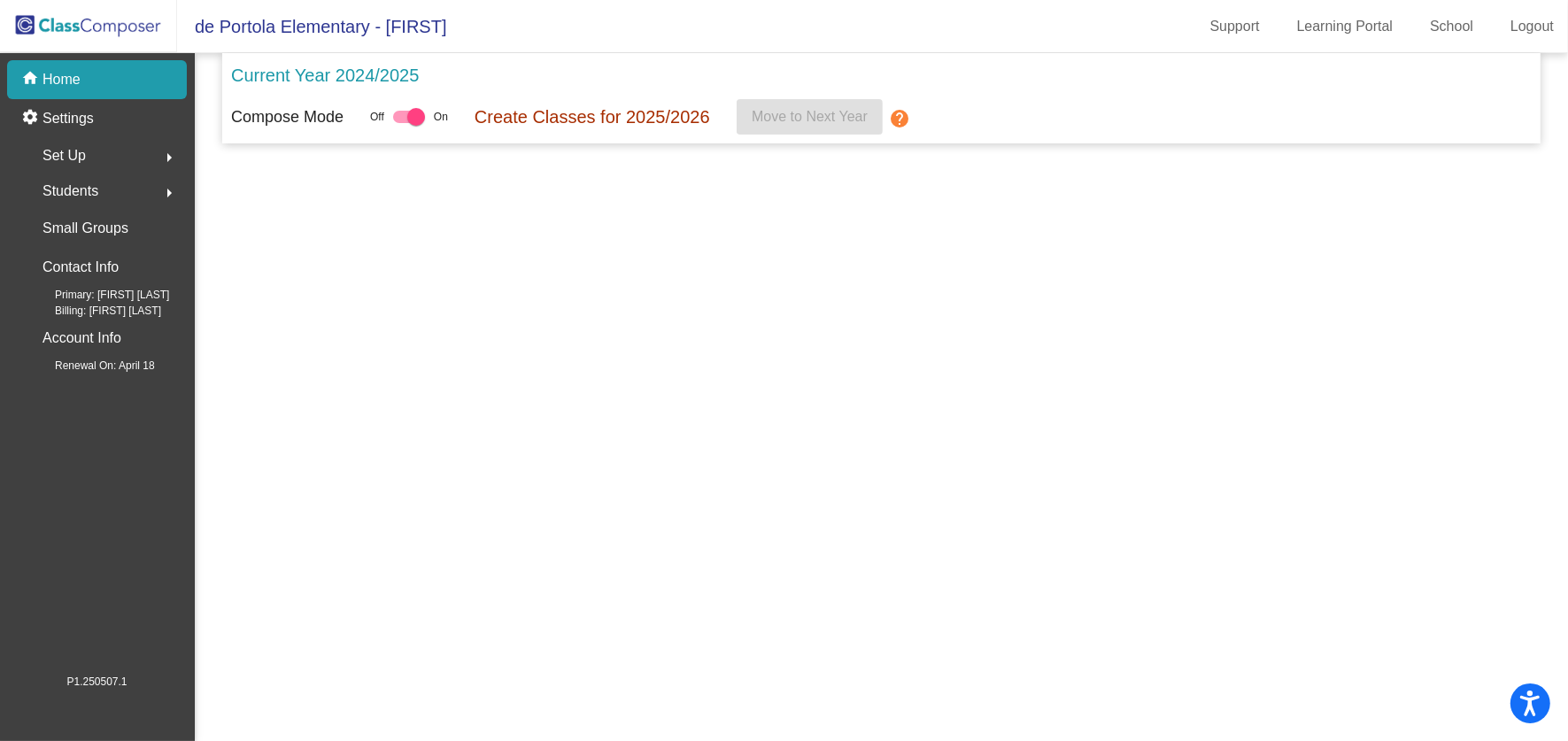 scroll, scrollTop: 0, scrollLeft: 0, axis: both 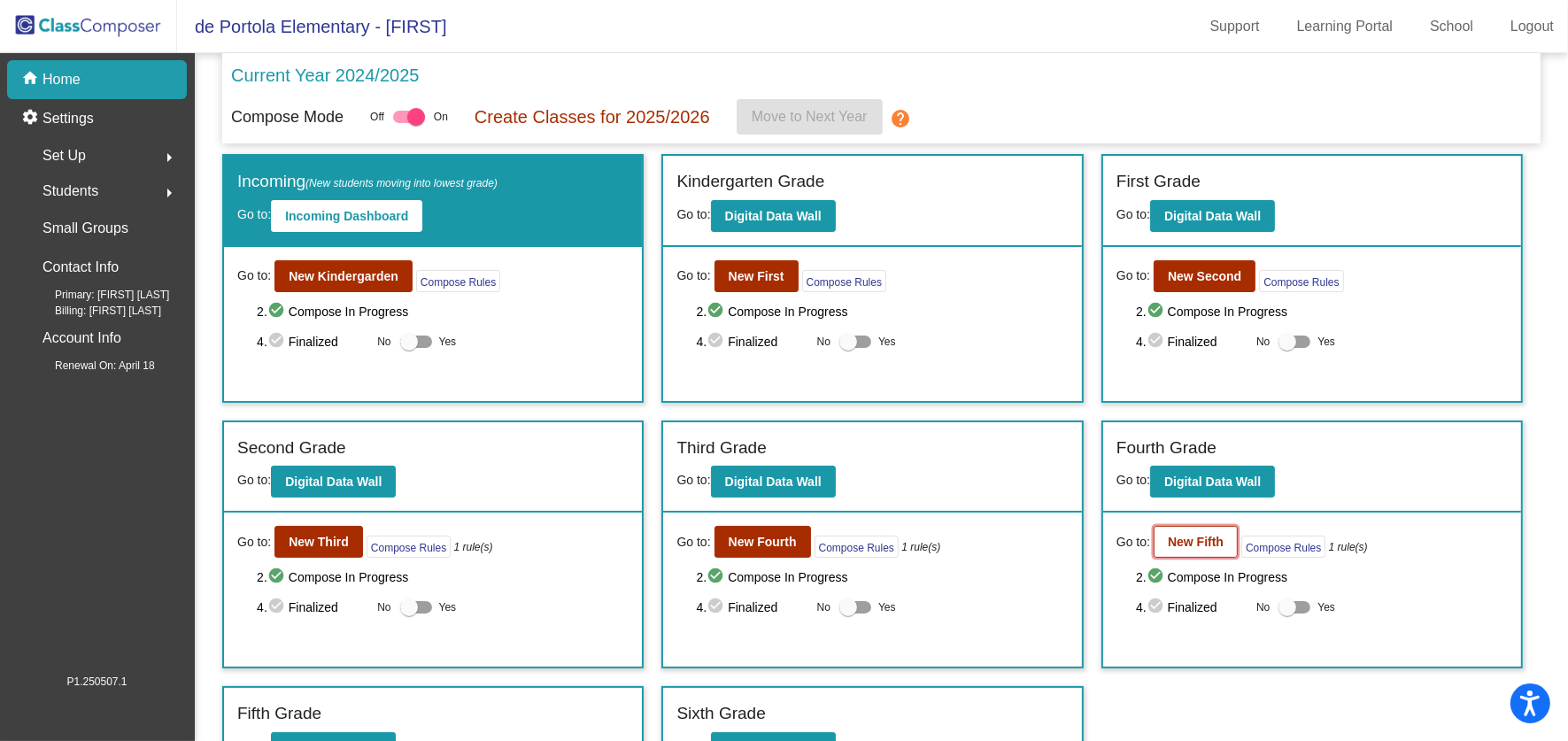 click on "New Fifth" 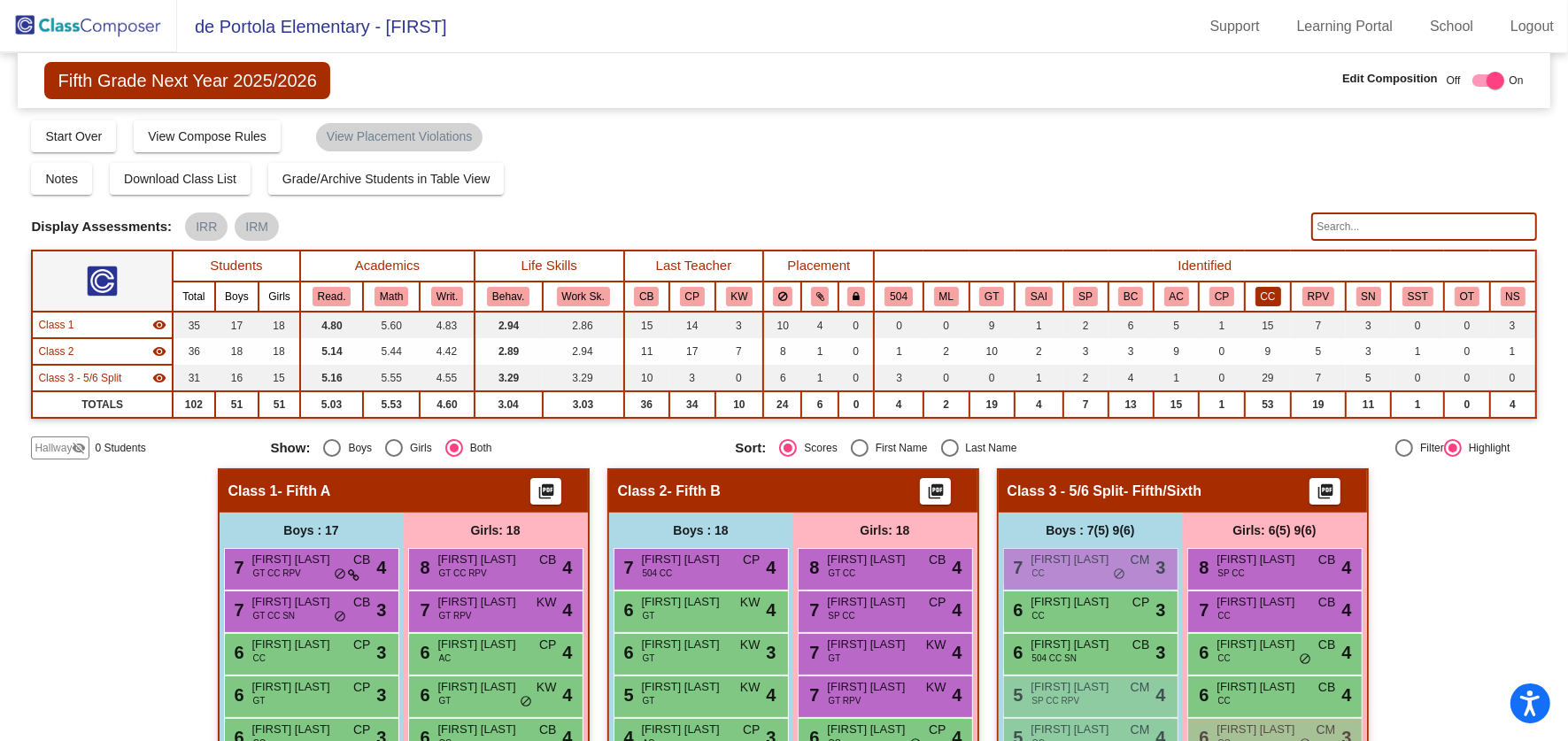 click on "CC" 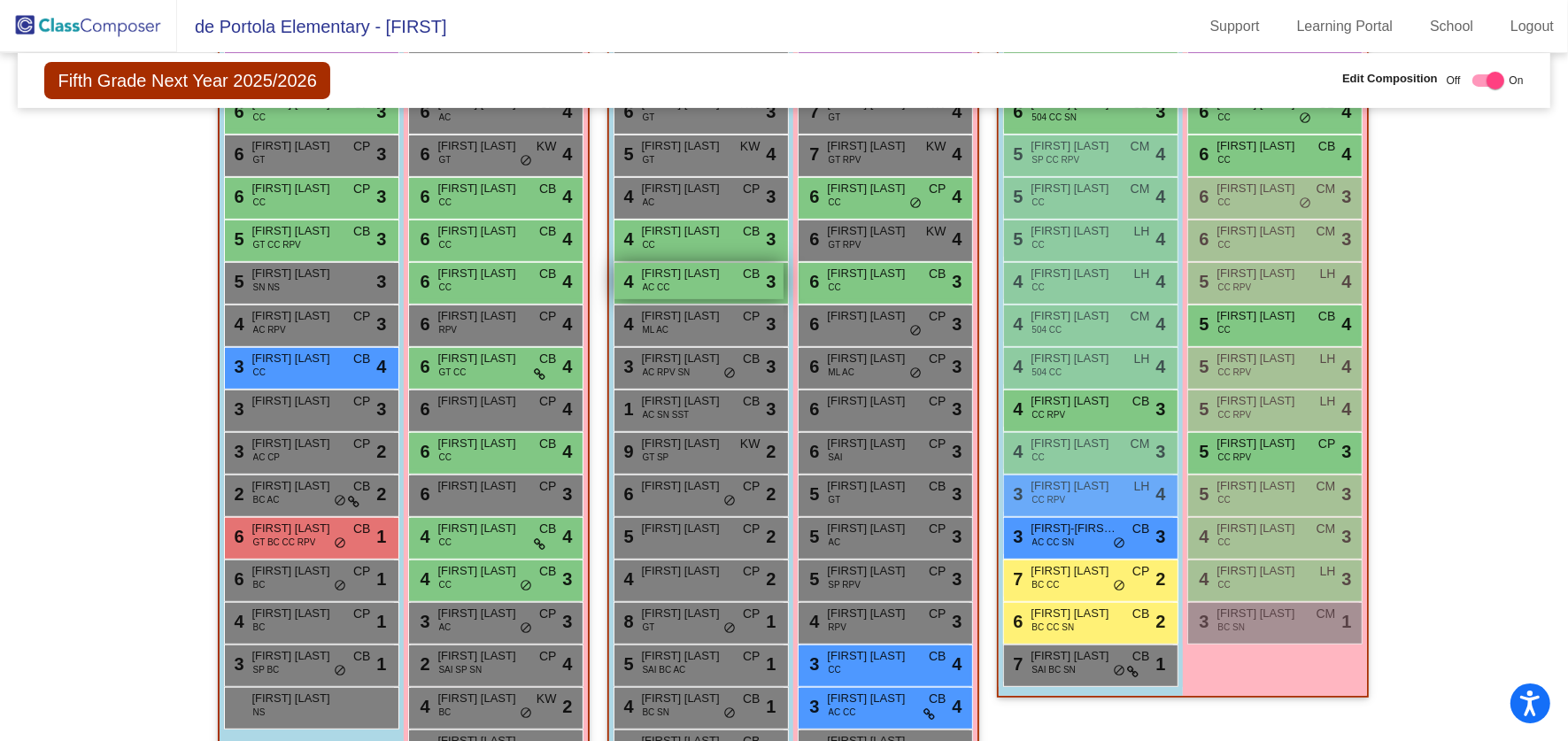 scroll, scrollTop: 598, scrollLeft: 0, axis: vertical 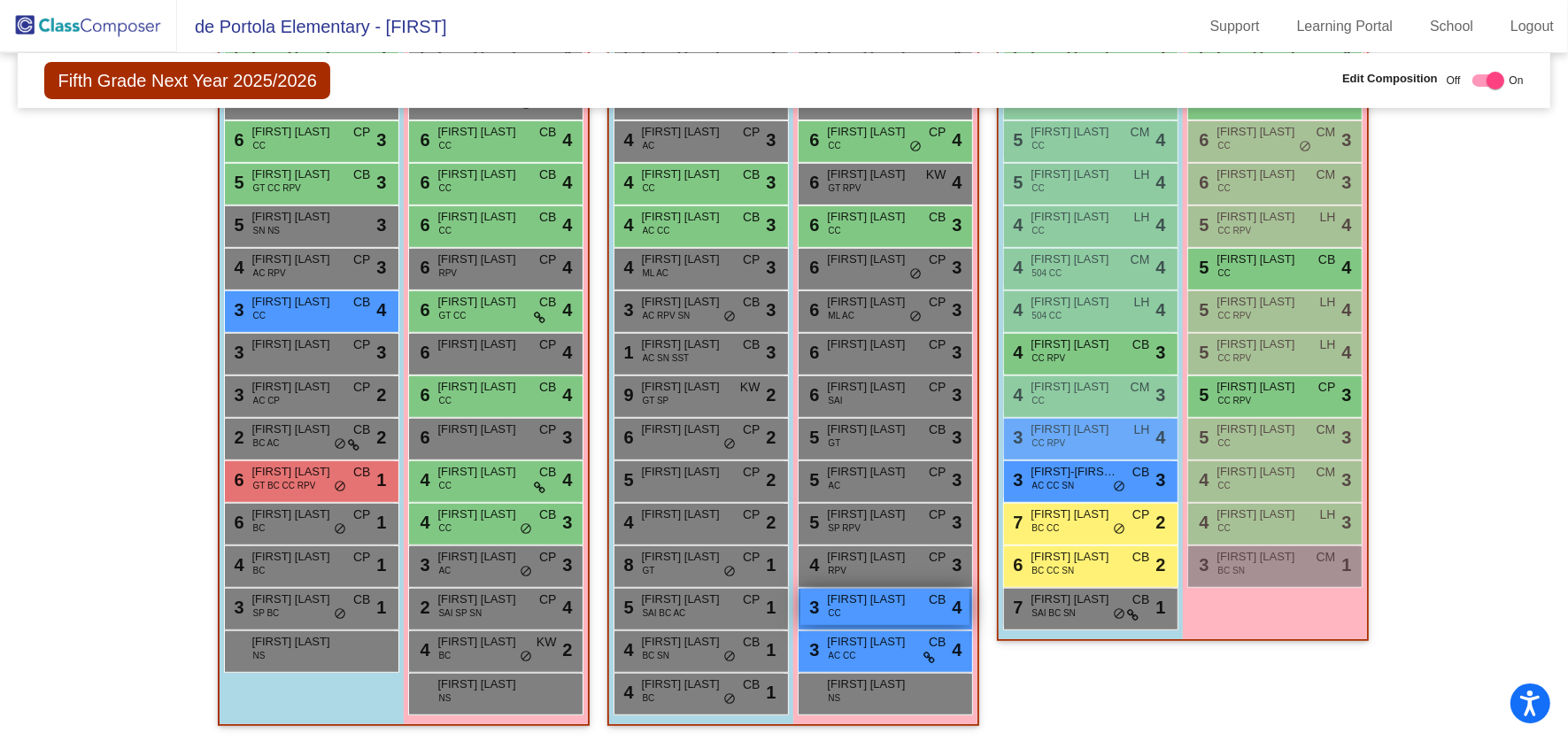 click on "3 Casey Regnier CC CB lock do_not_disturb_alt 4" at bounding box center [884, 606] 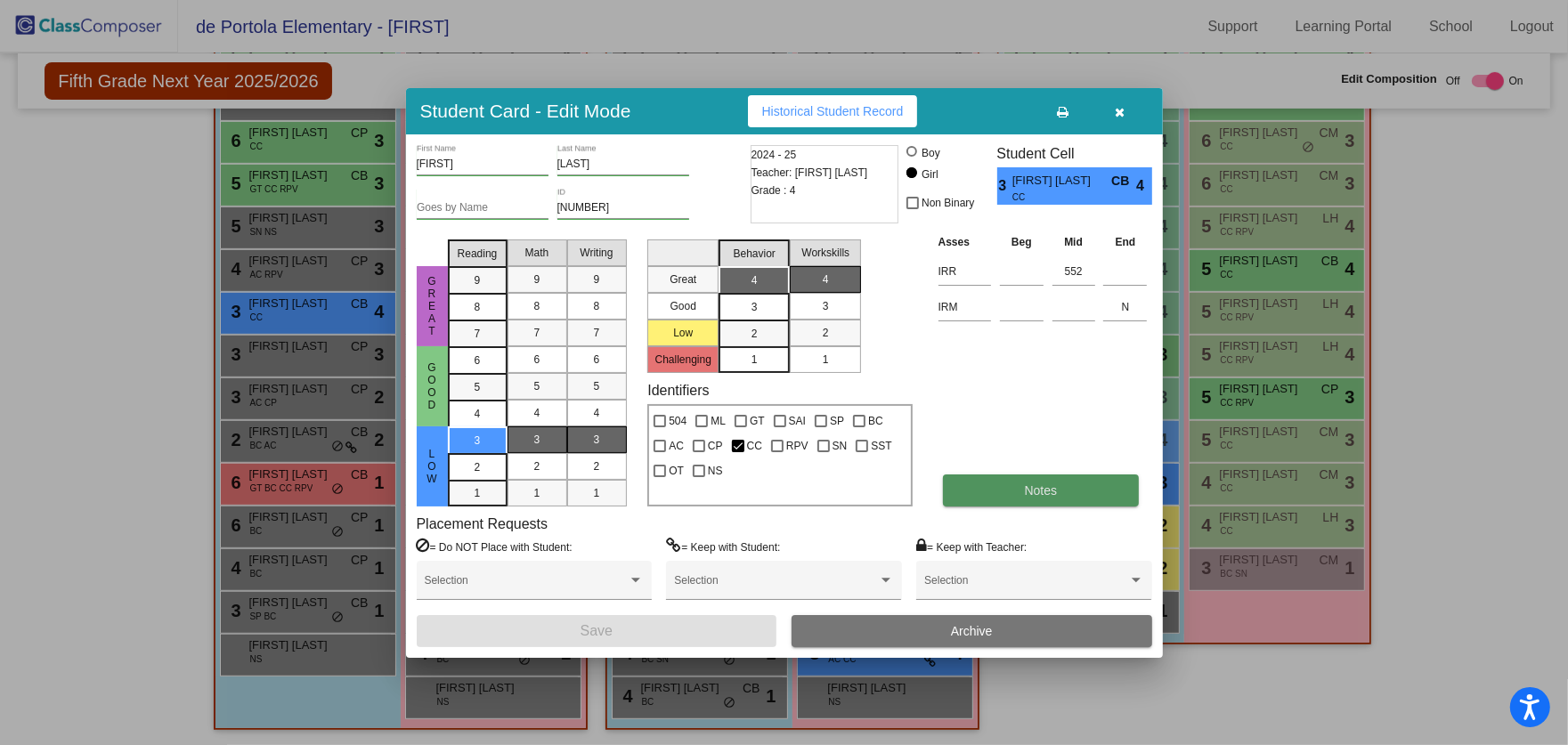 click on "Notes" at bounding box center [1041, 490] 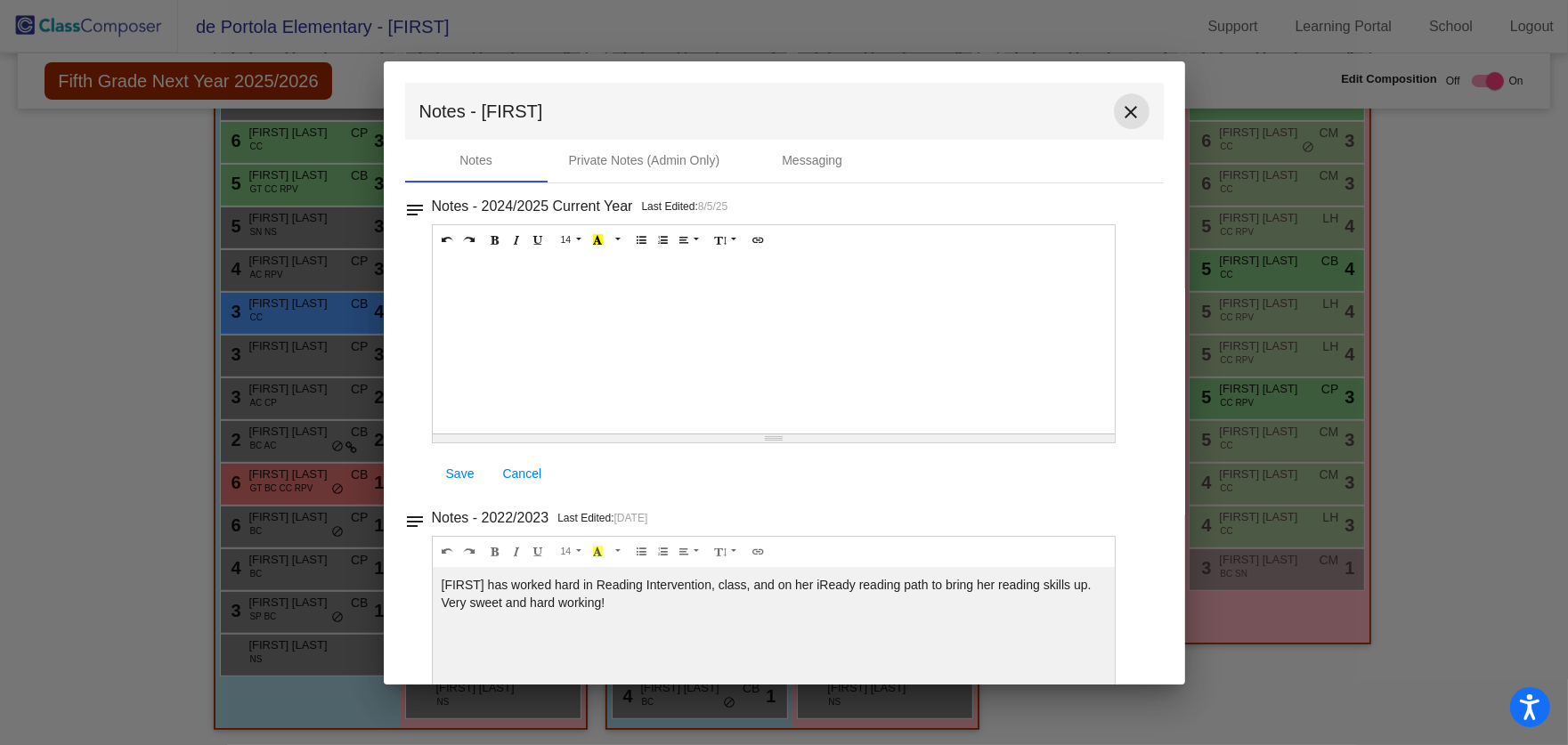 click on "close" at bounding box center [1132, 112] 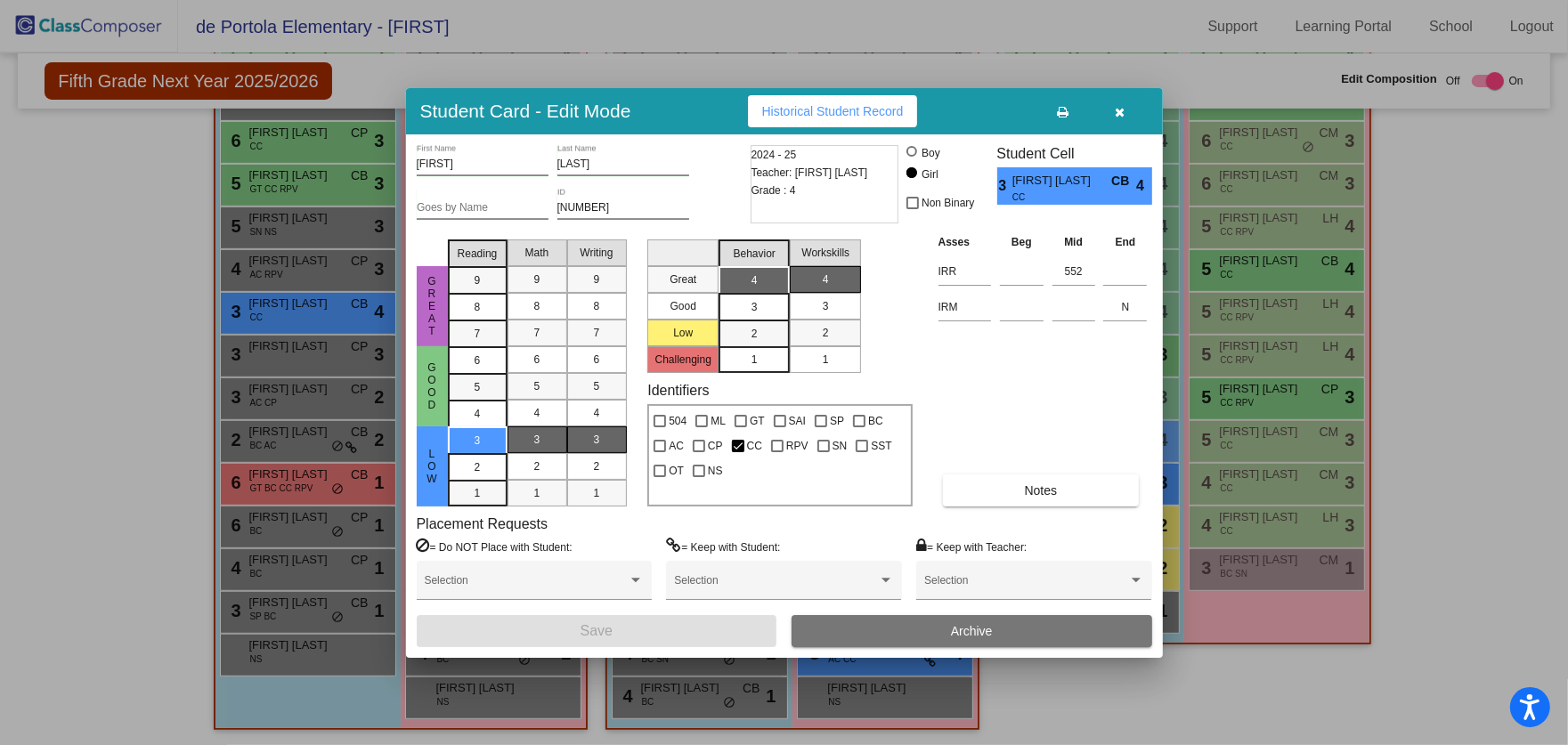 click at bounding box center [1119, 112] 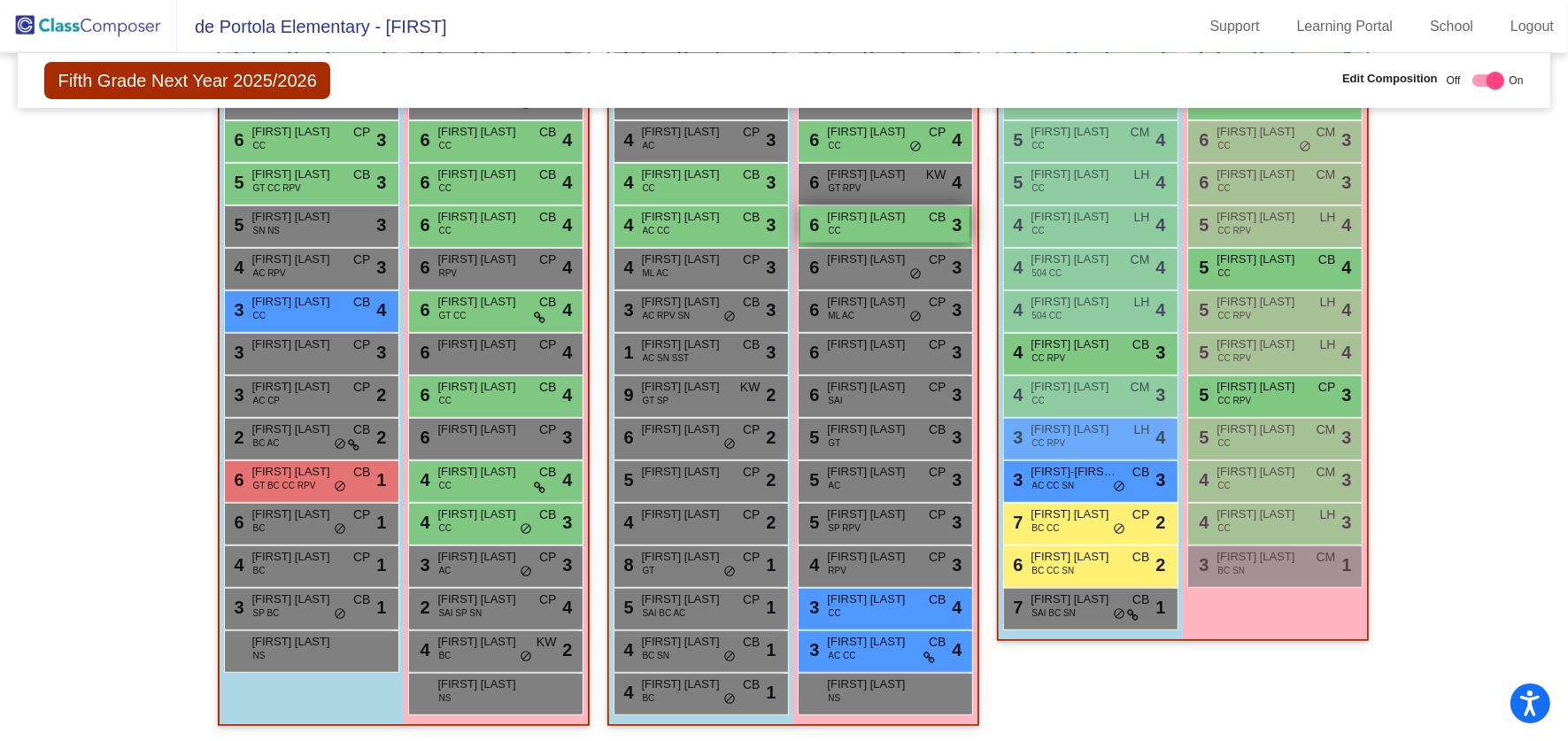 click on "6 Abigail Guy CC CB lock do_not_disturb_alt 3" at bounding box center [884, 224] 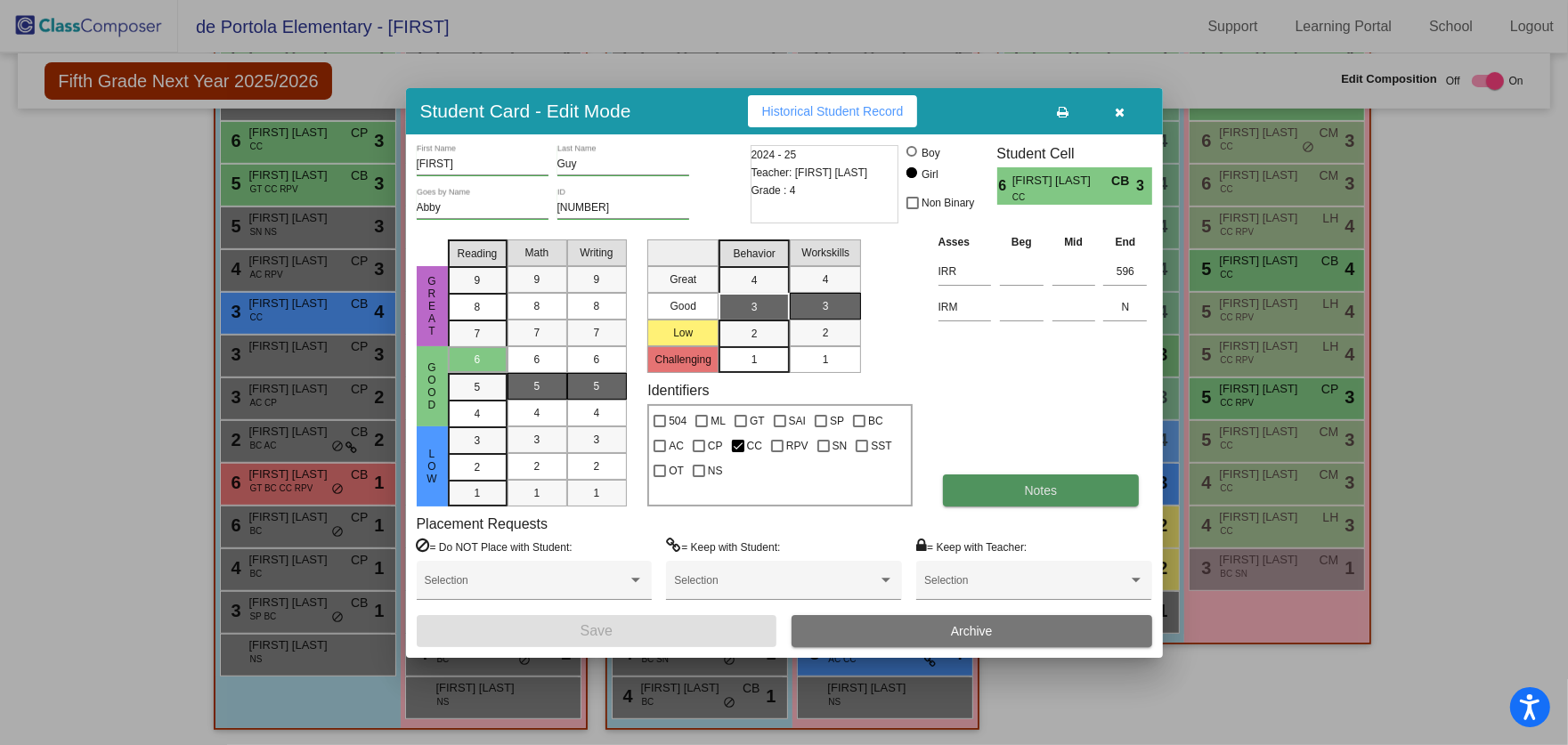 click on "Notes" at bounding box center (1041, 490) 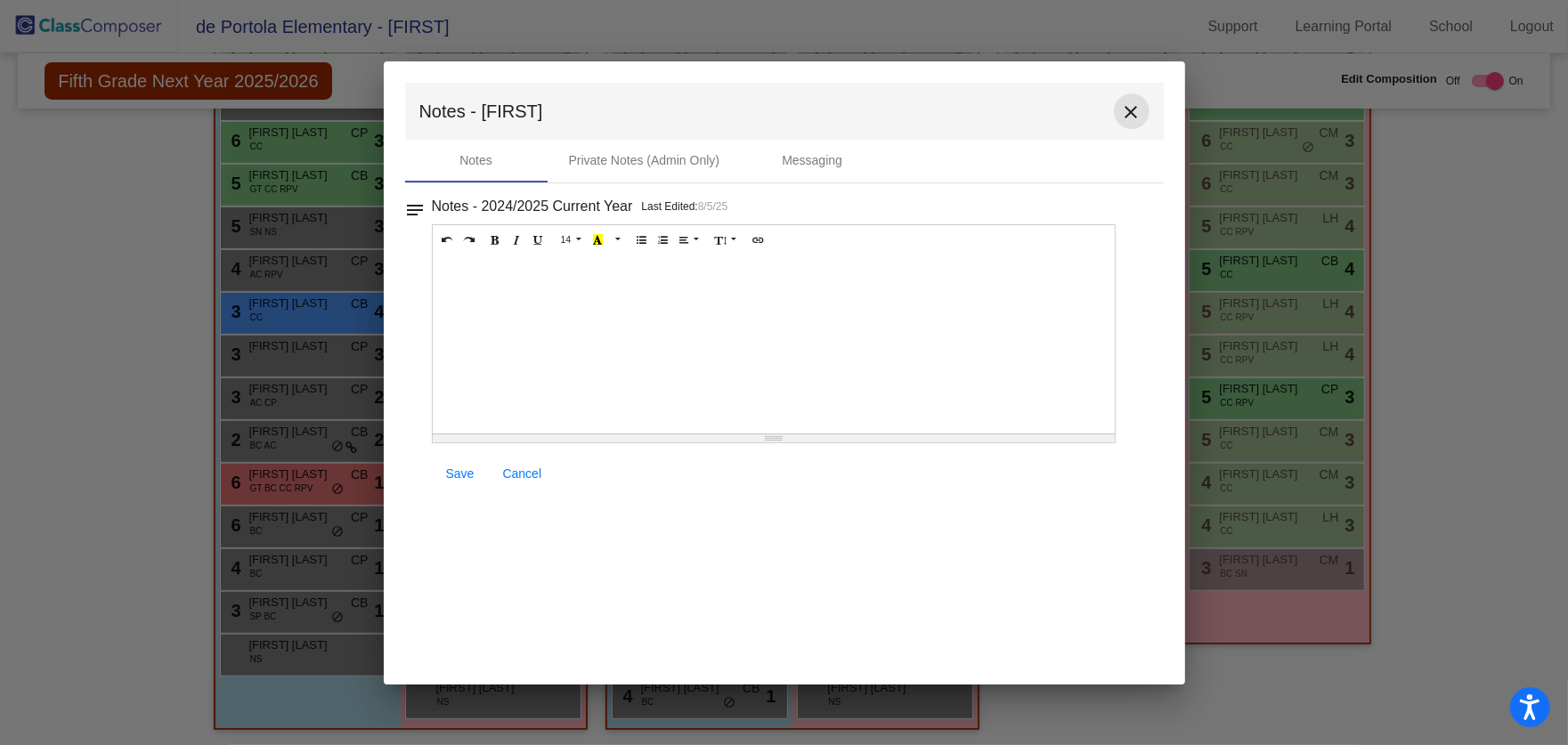 click on "close" at bounding box center (1132, 112) 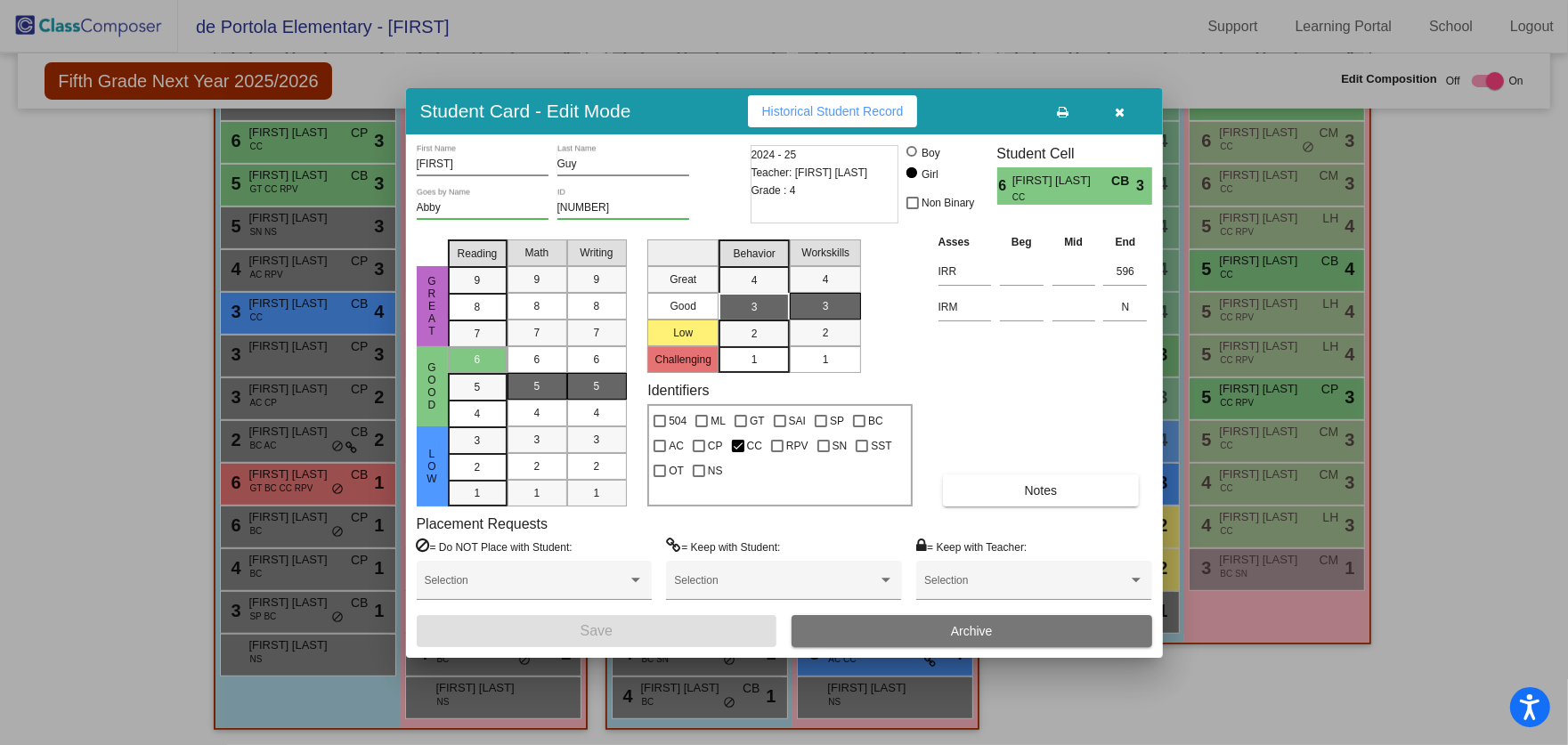 click at bounding box center [1119, 112] 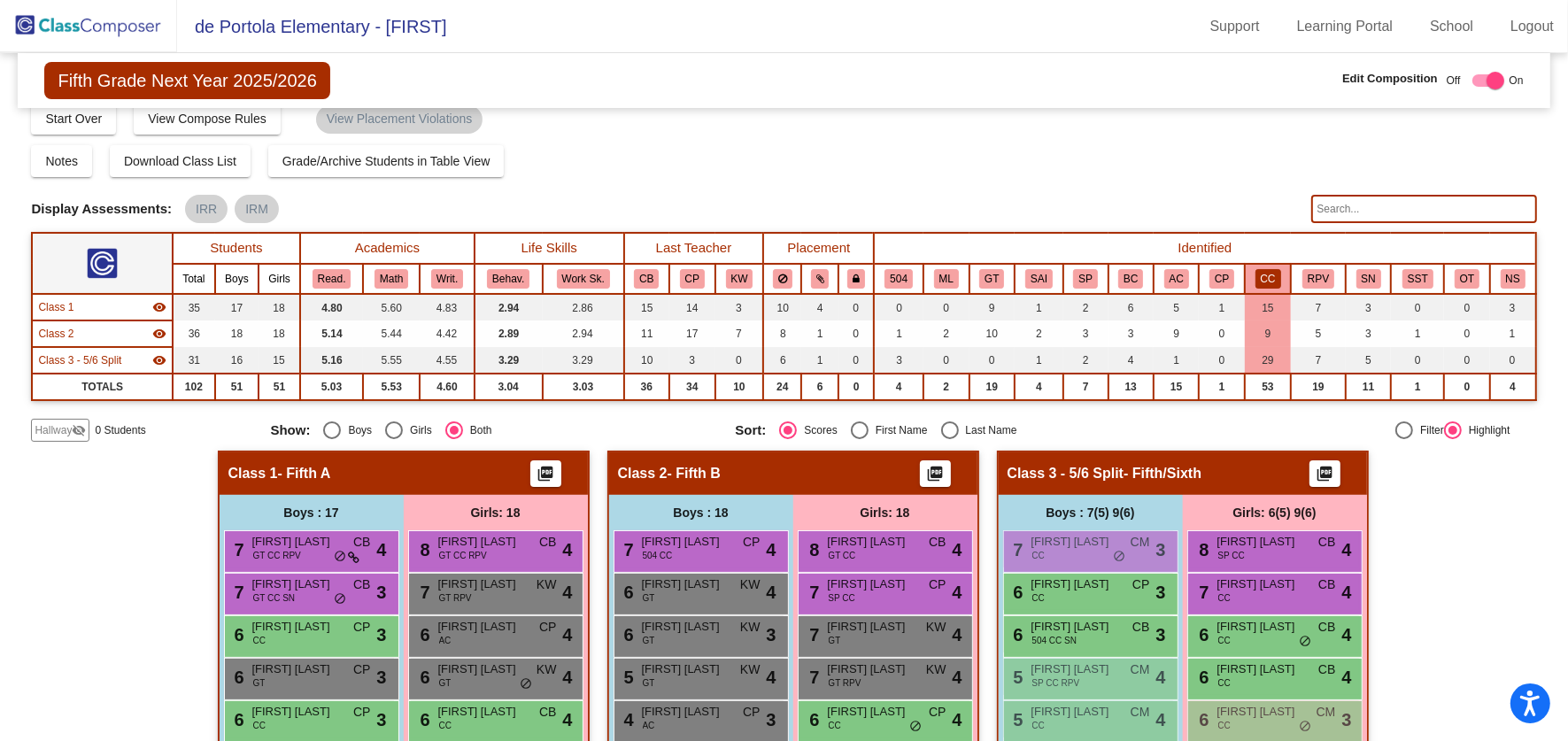 scroll, scrollTop: 0, scrollLeft: 0, axis: both 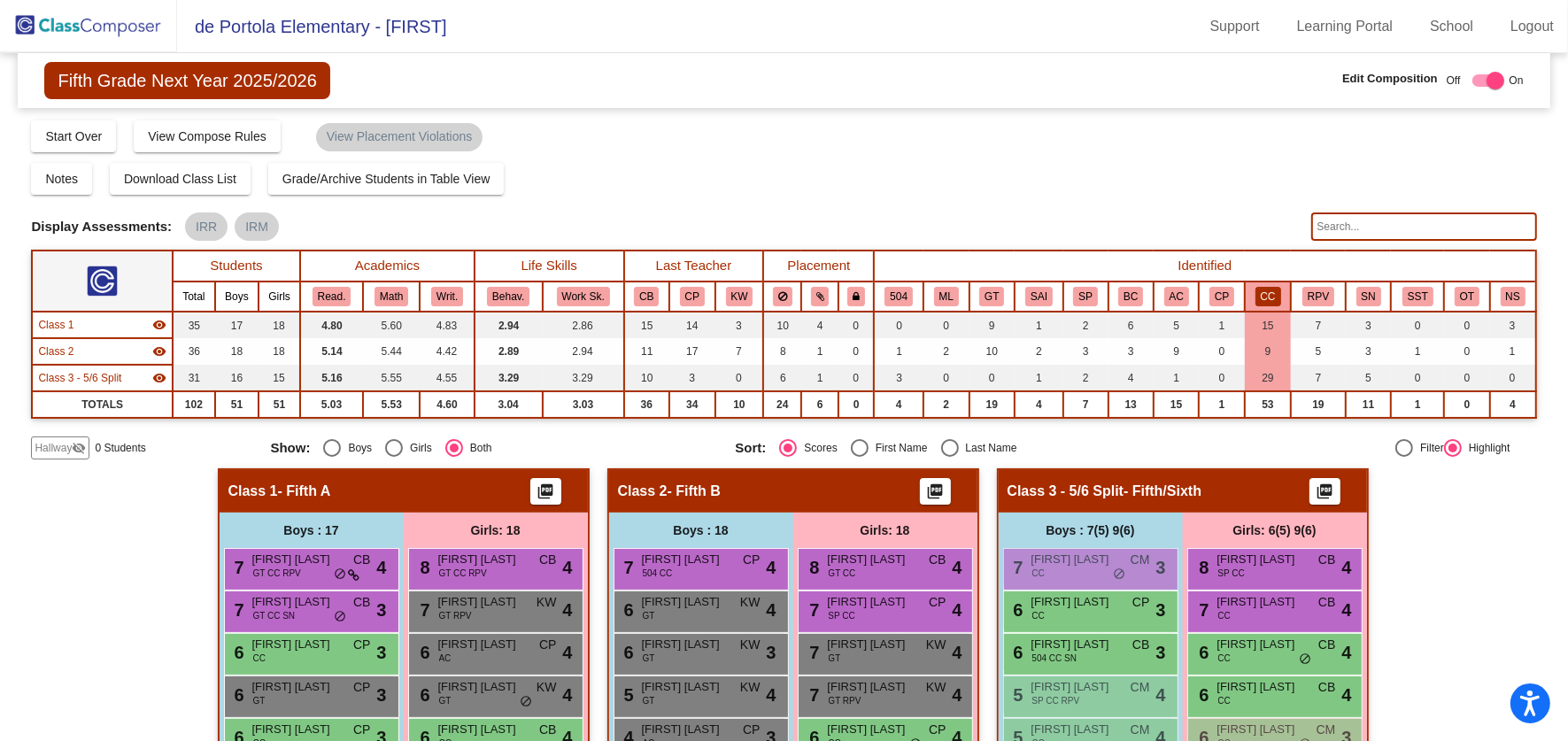 click on "Fifth Grade Next Year 2025/2026" 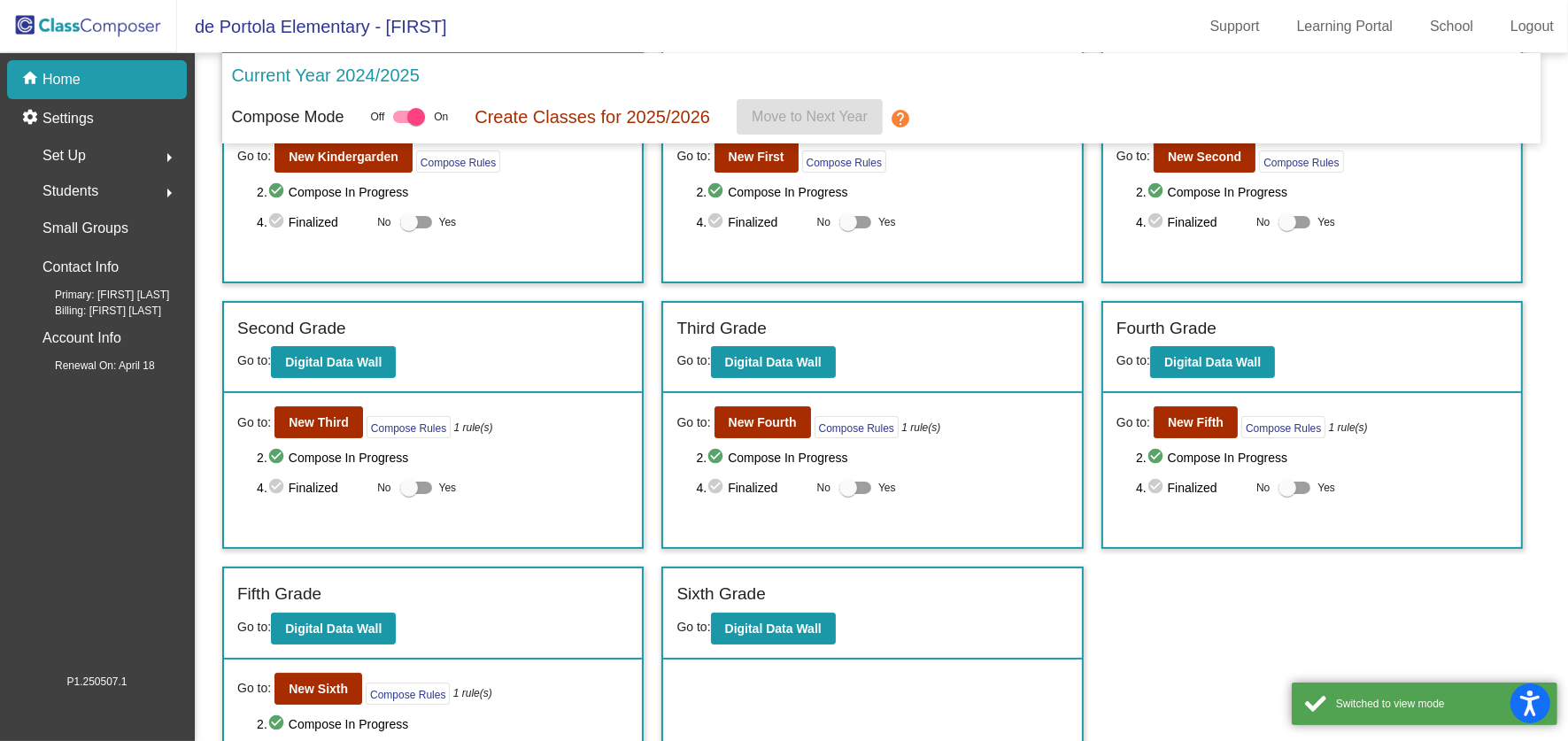 scroll, scrollTop: 189, scrollLeft: 0, axis: vertical 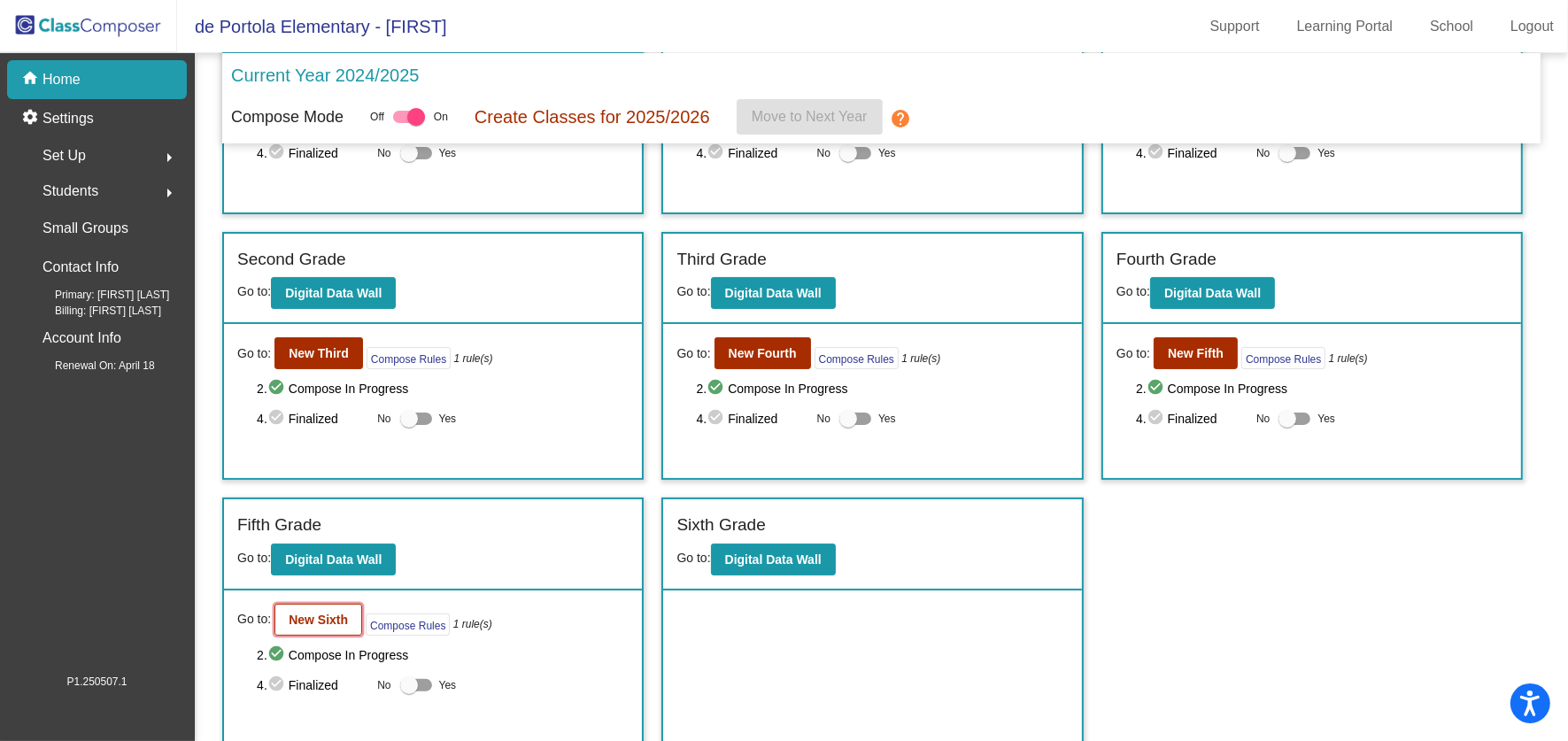 click on "New Sixth" 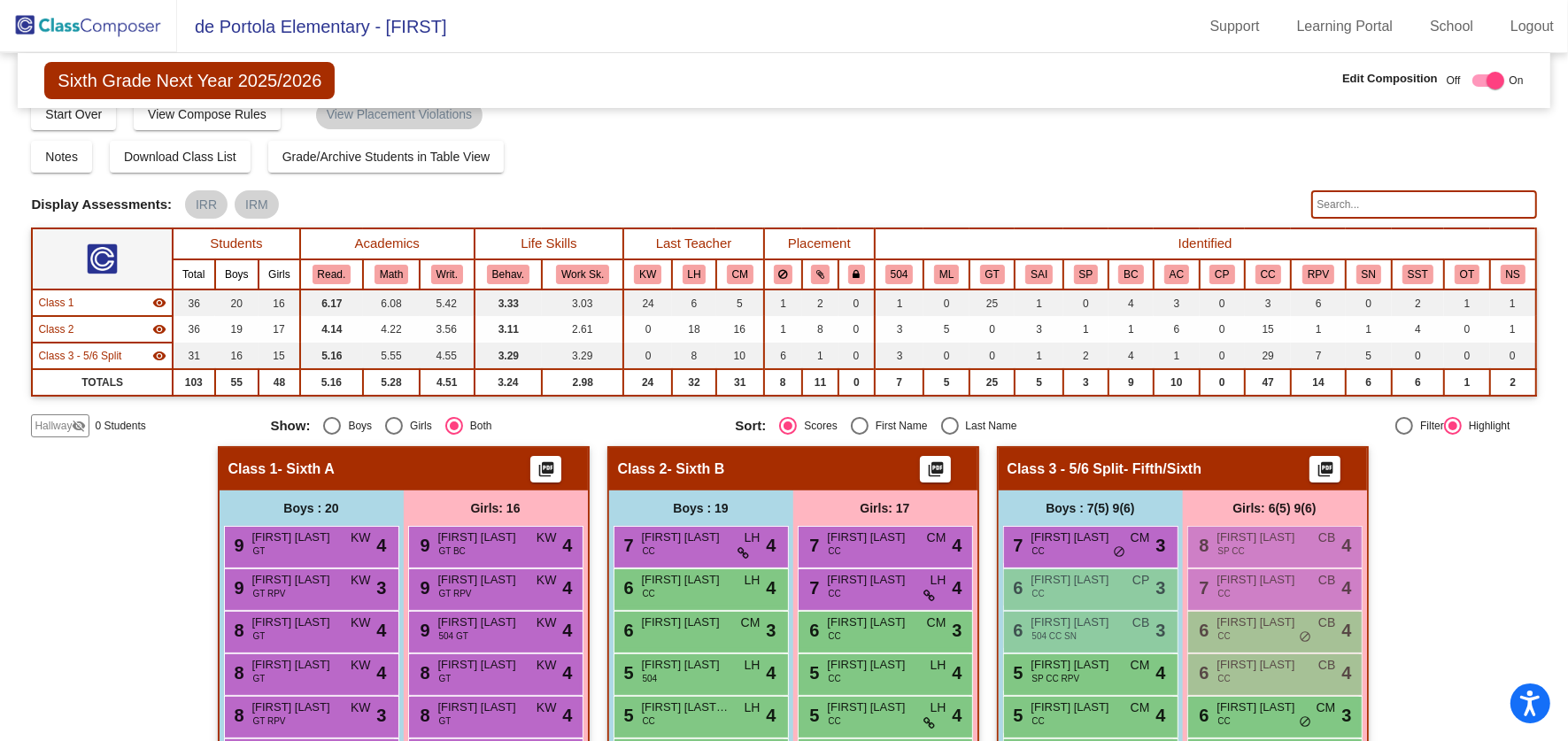 scroll, scrollTop: 0, scrollLeft: 0, axis: both 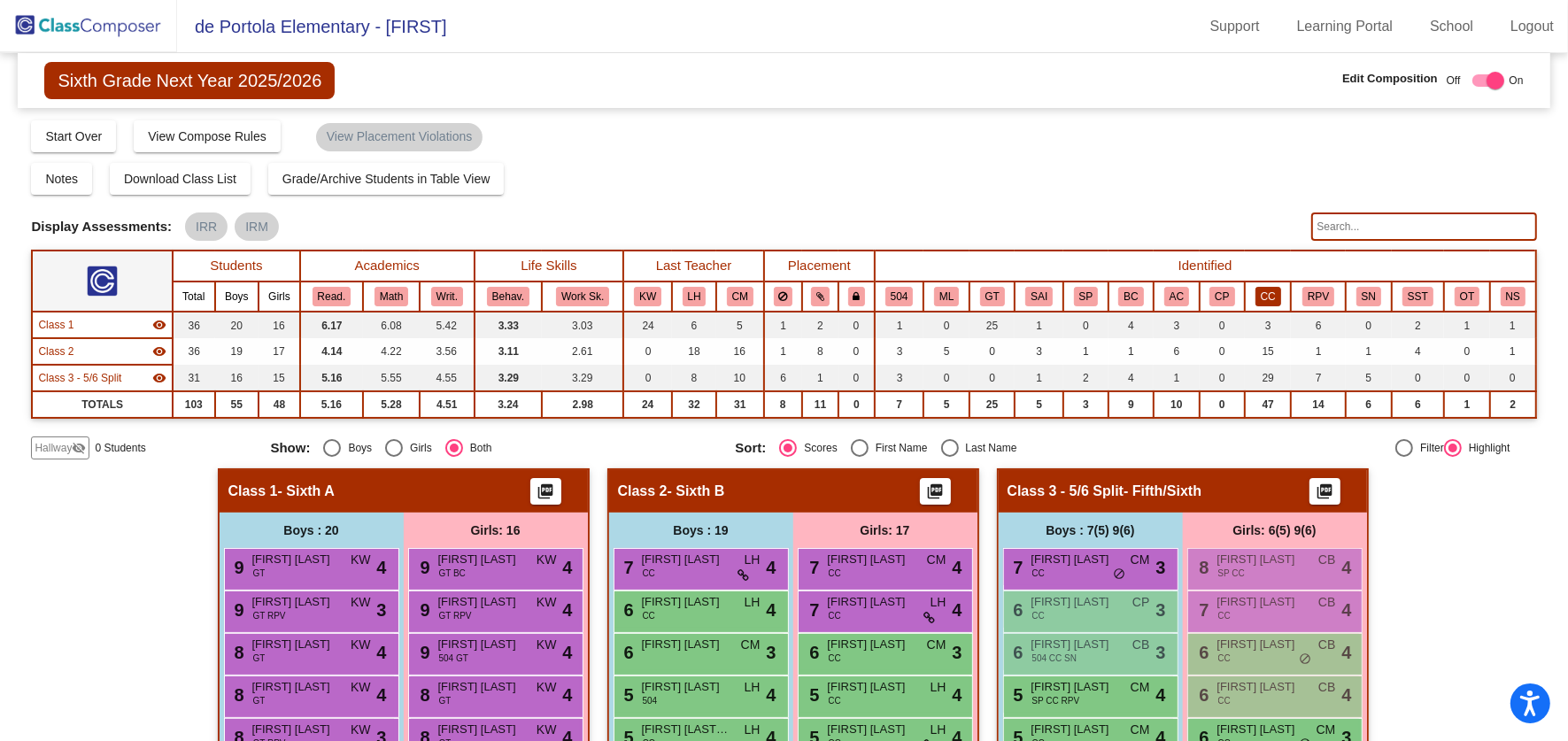 click on "CC" 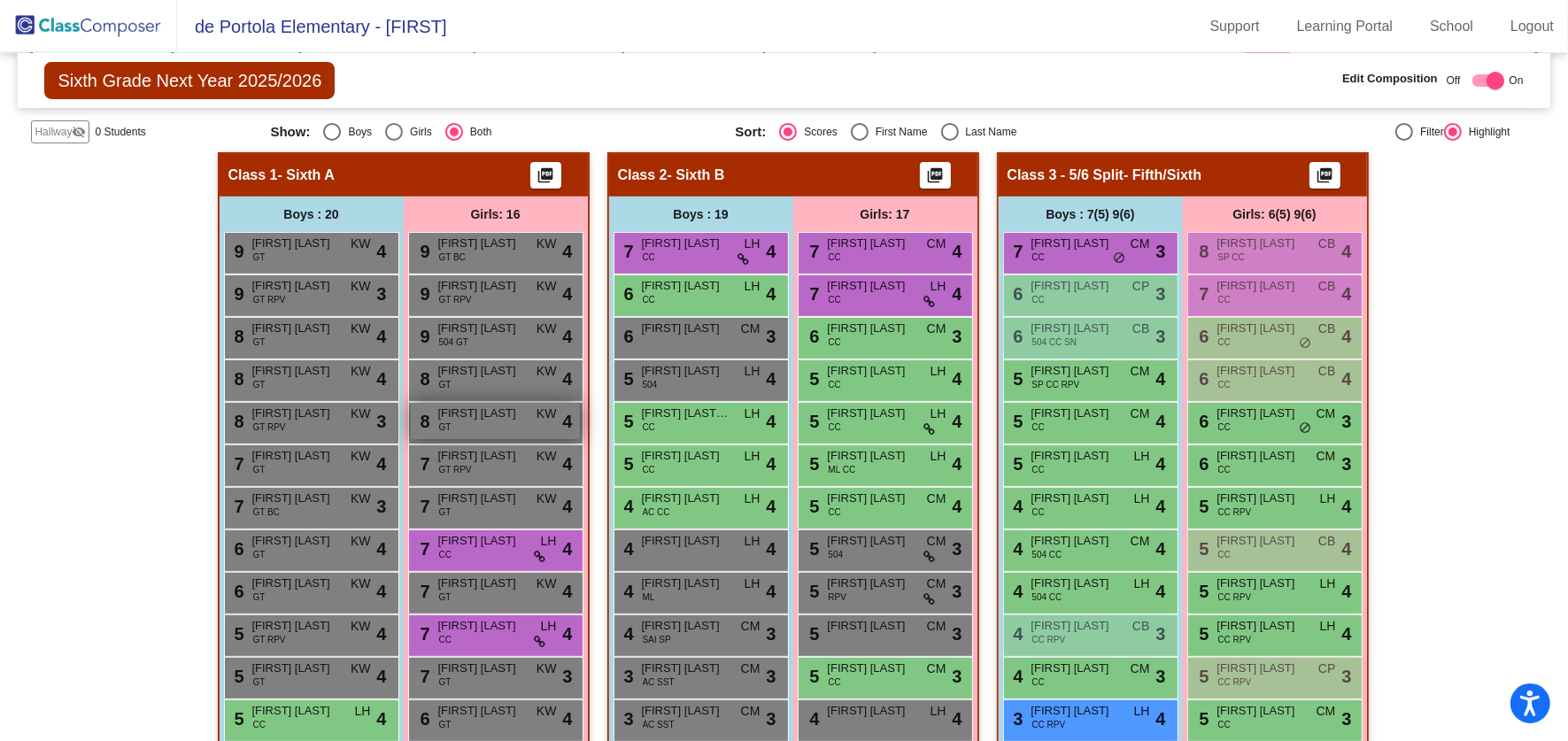 scroll, scrollTop: 0, scrollLeft: 0, axis: both 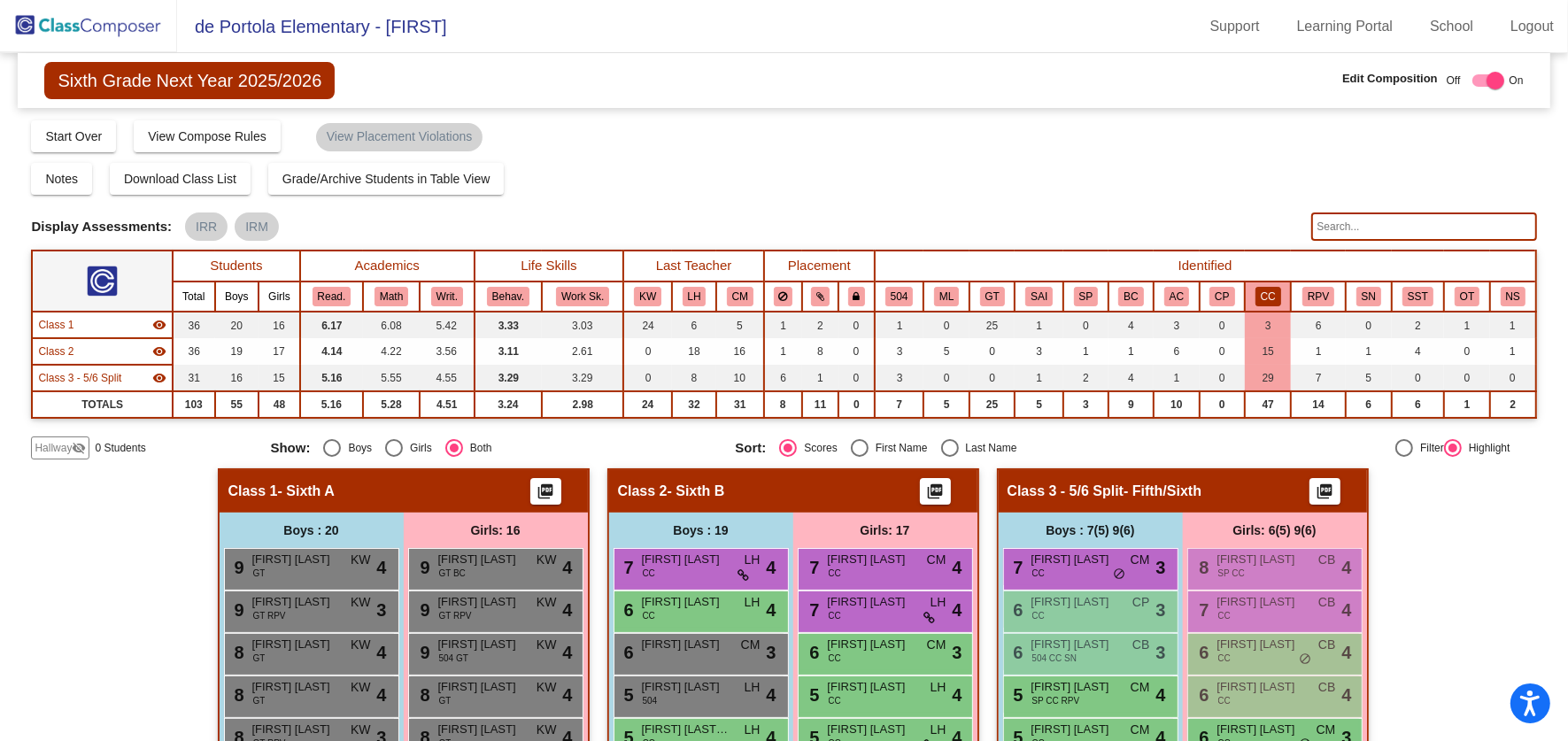 click 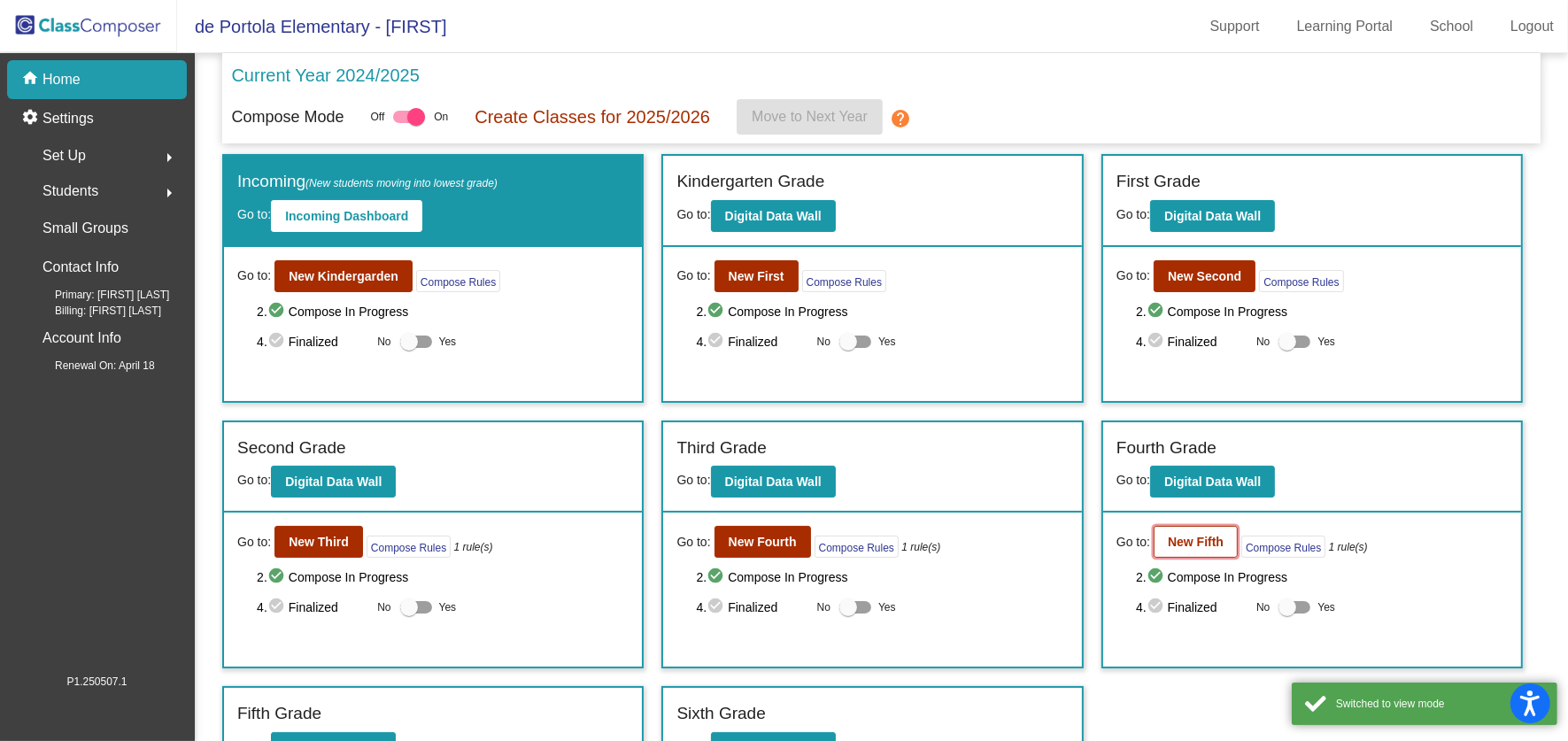 click on "New Fifth" 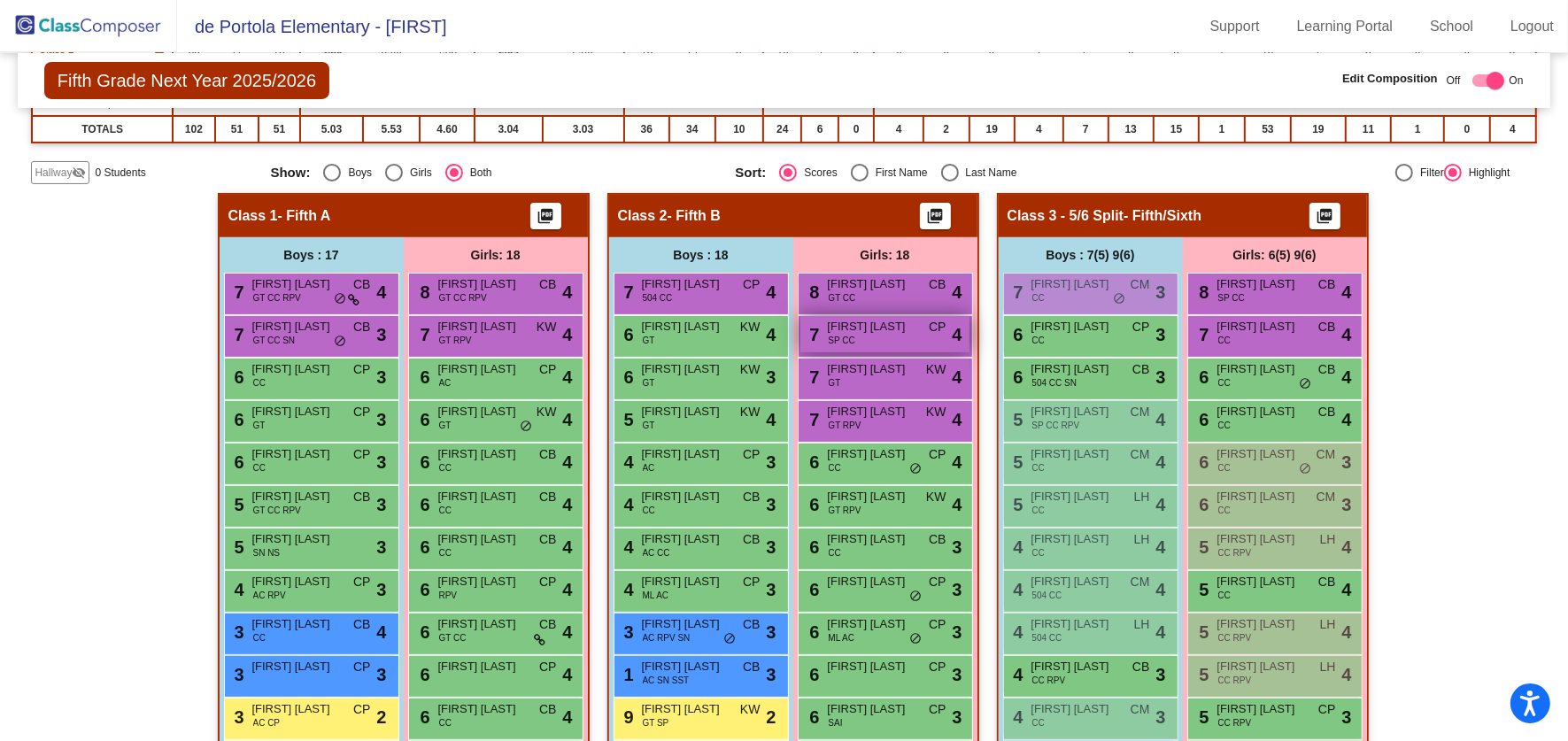 scroll, scrollTop: 271, scrollLeft: 0, axis: vertical 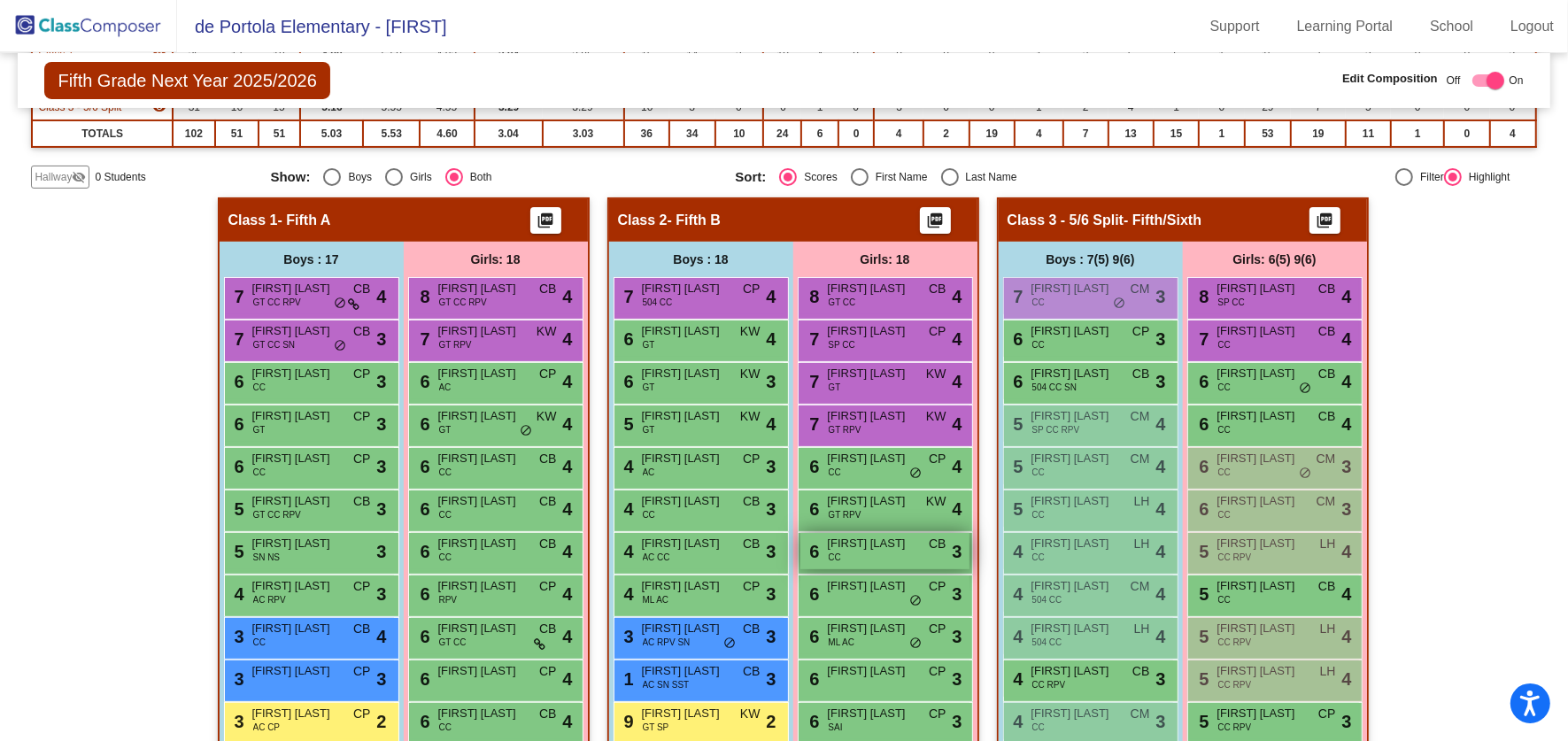 click on "Abigail Guy" at bounding box center [872, 544] 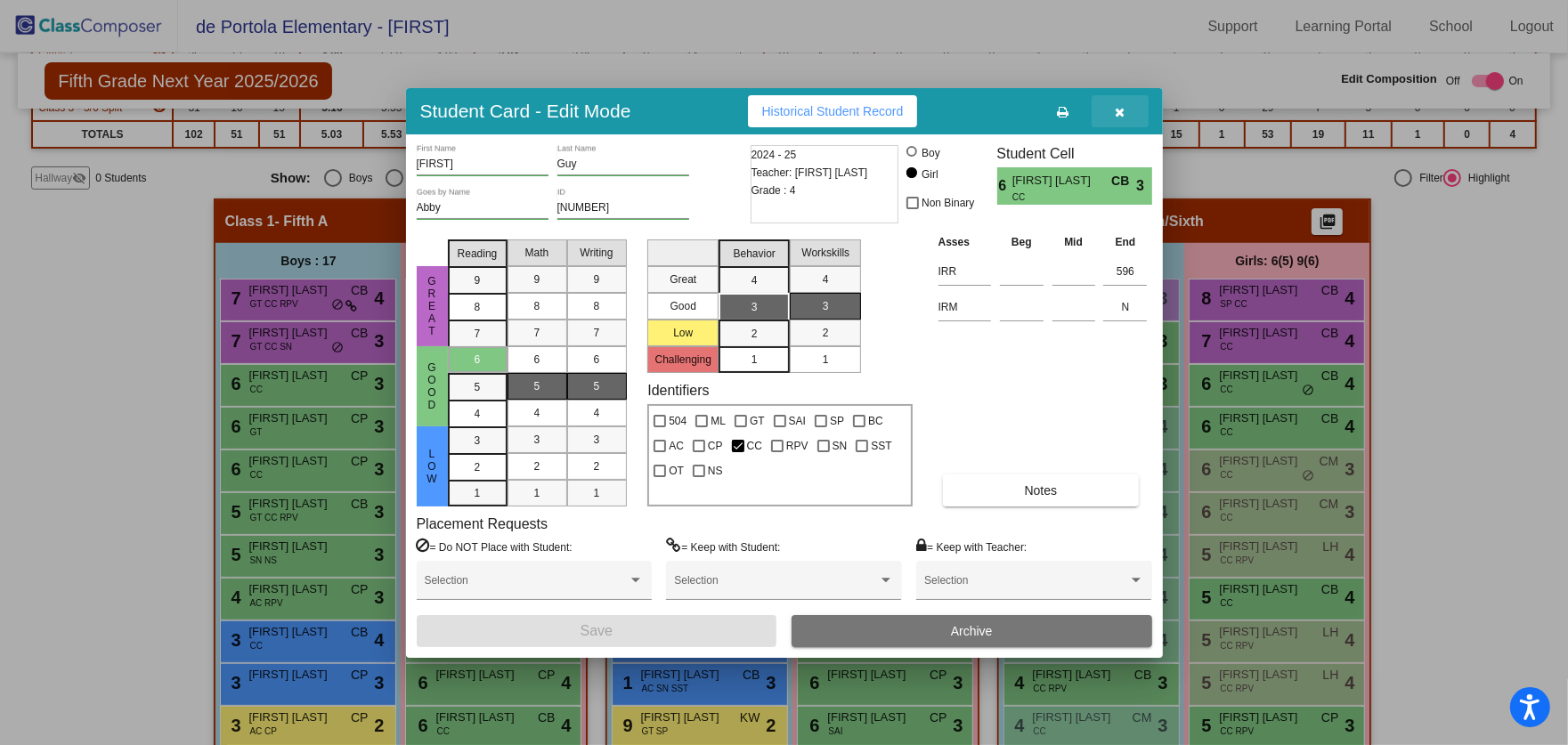 click at bounding box center (1120, 111) 